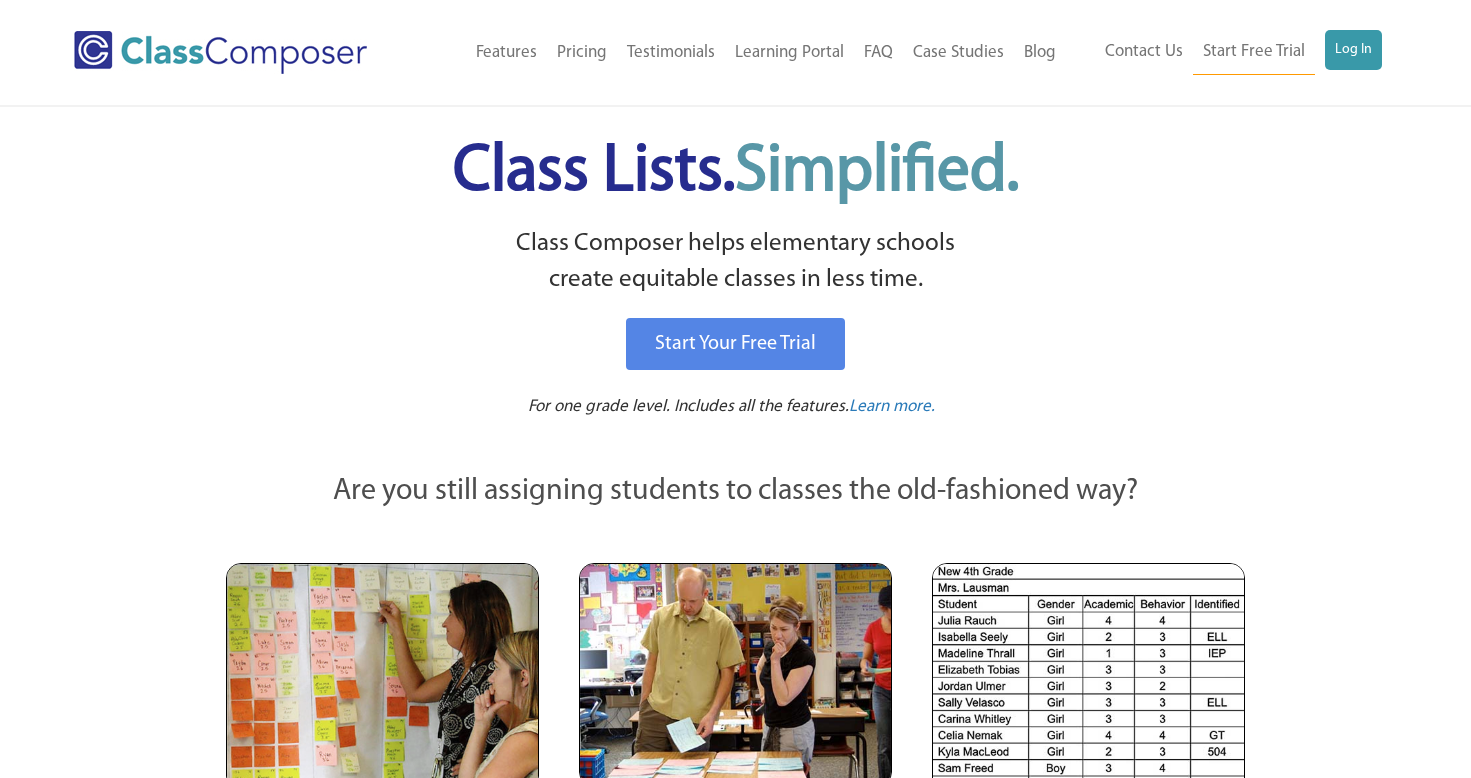 scroll, scrollTop: 0, scrollLeft: 0, axis: both 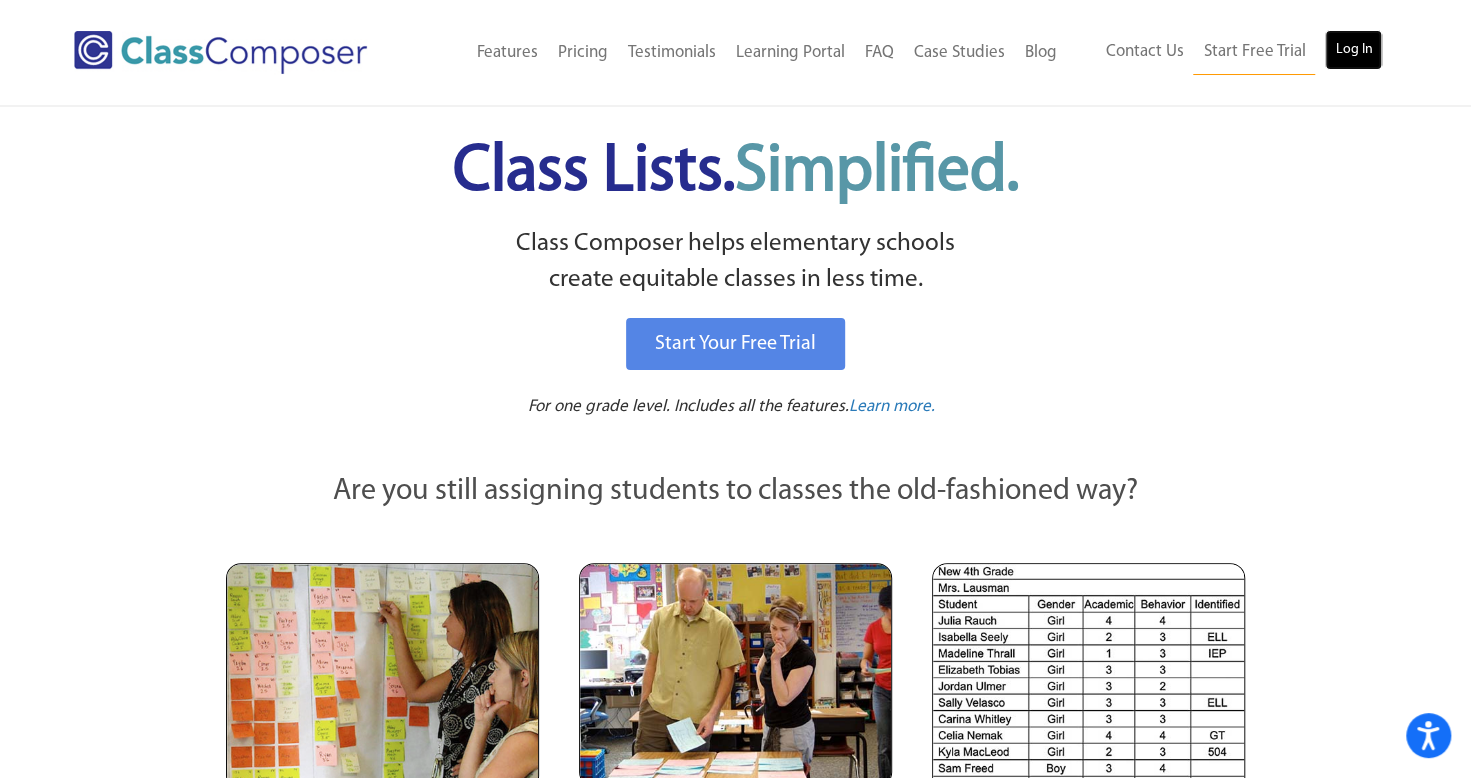click on "Log In" at bounding box center [1353, 50] 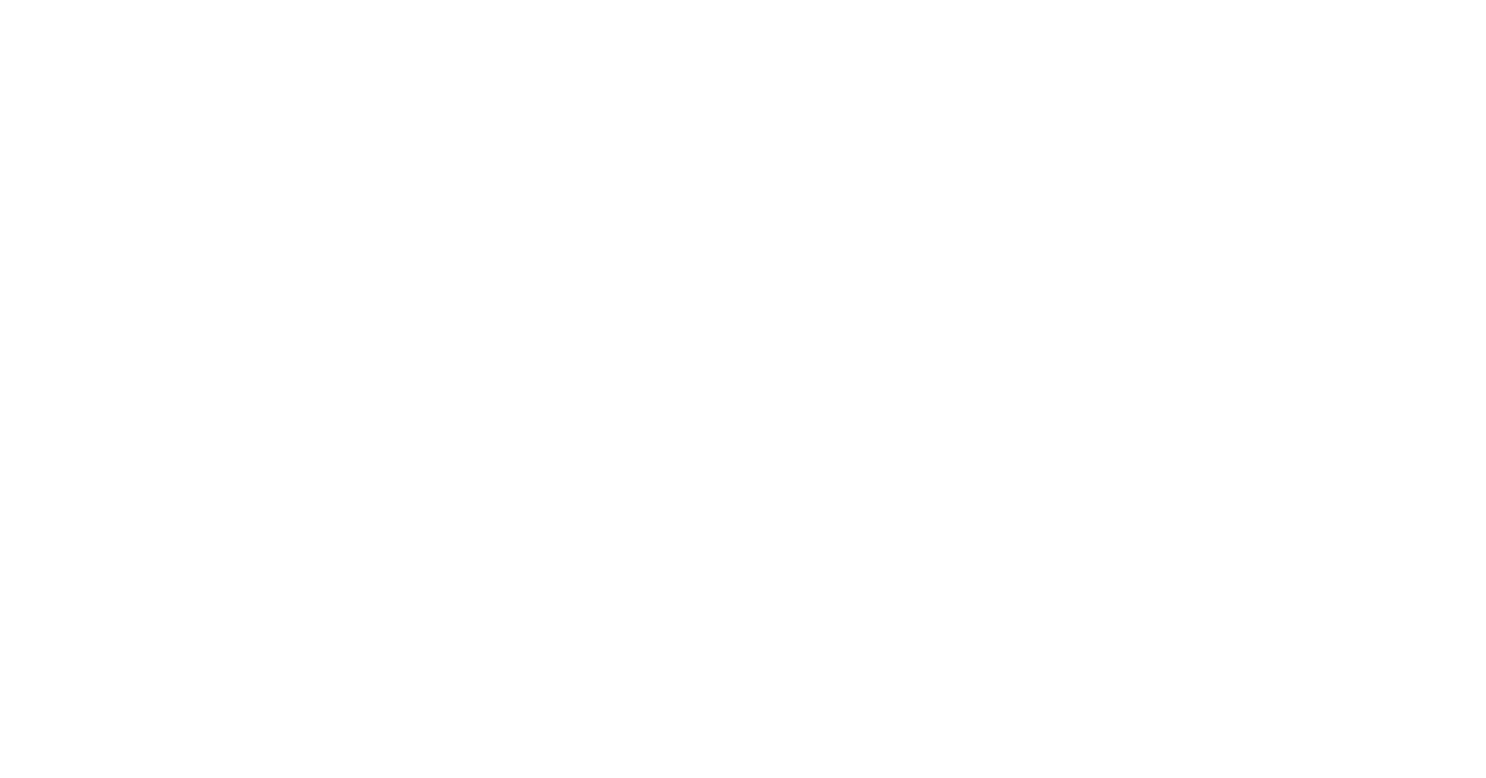 scroll, scrollTop: 0, scrollLeft: 0, axis: both 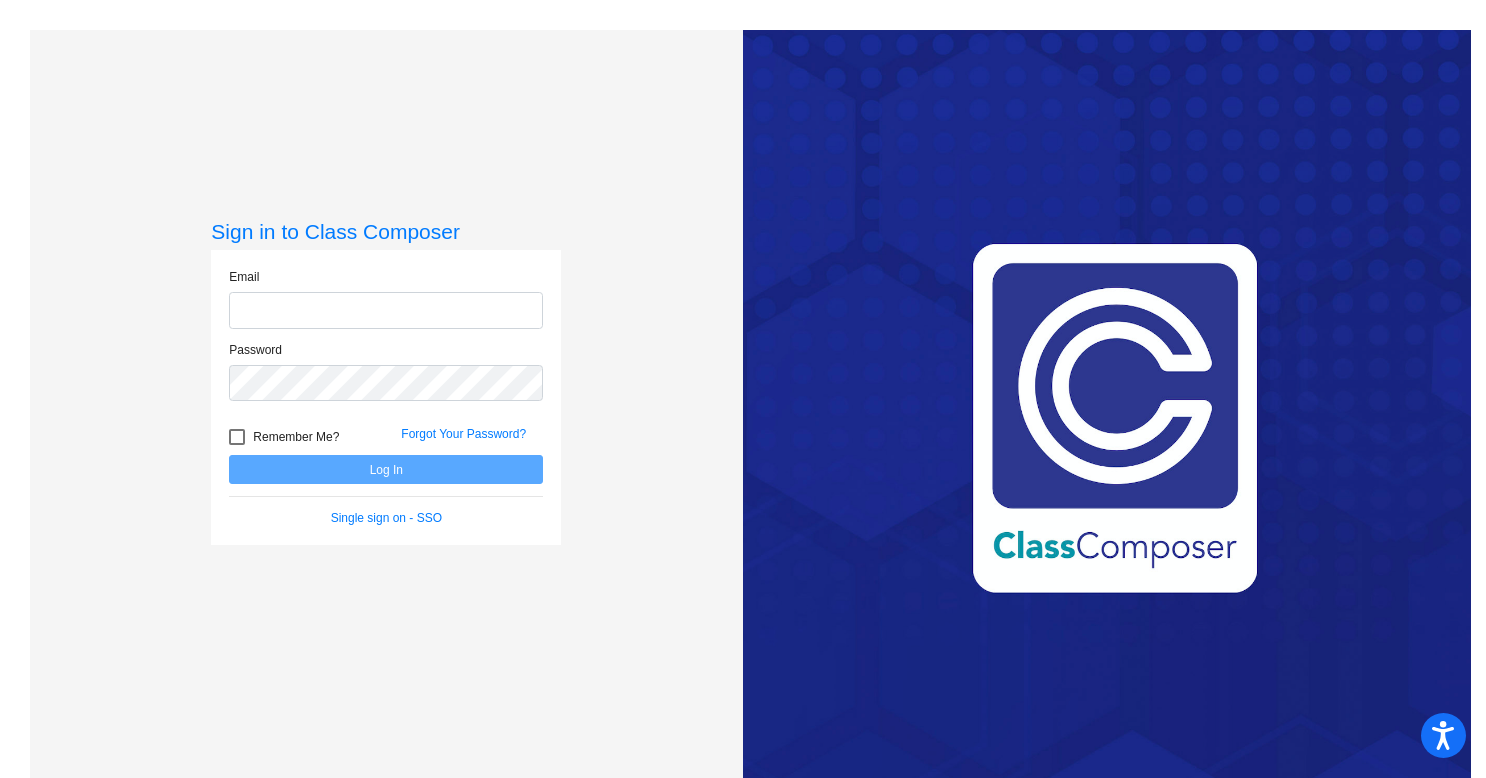 type on "[EMAIL]" 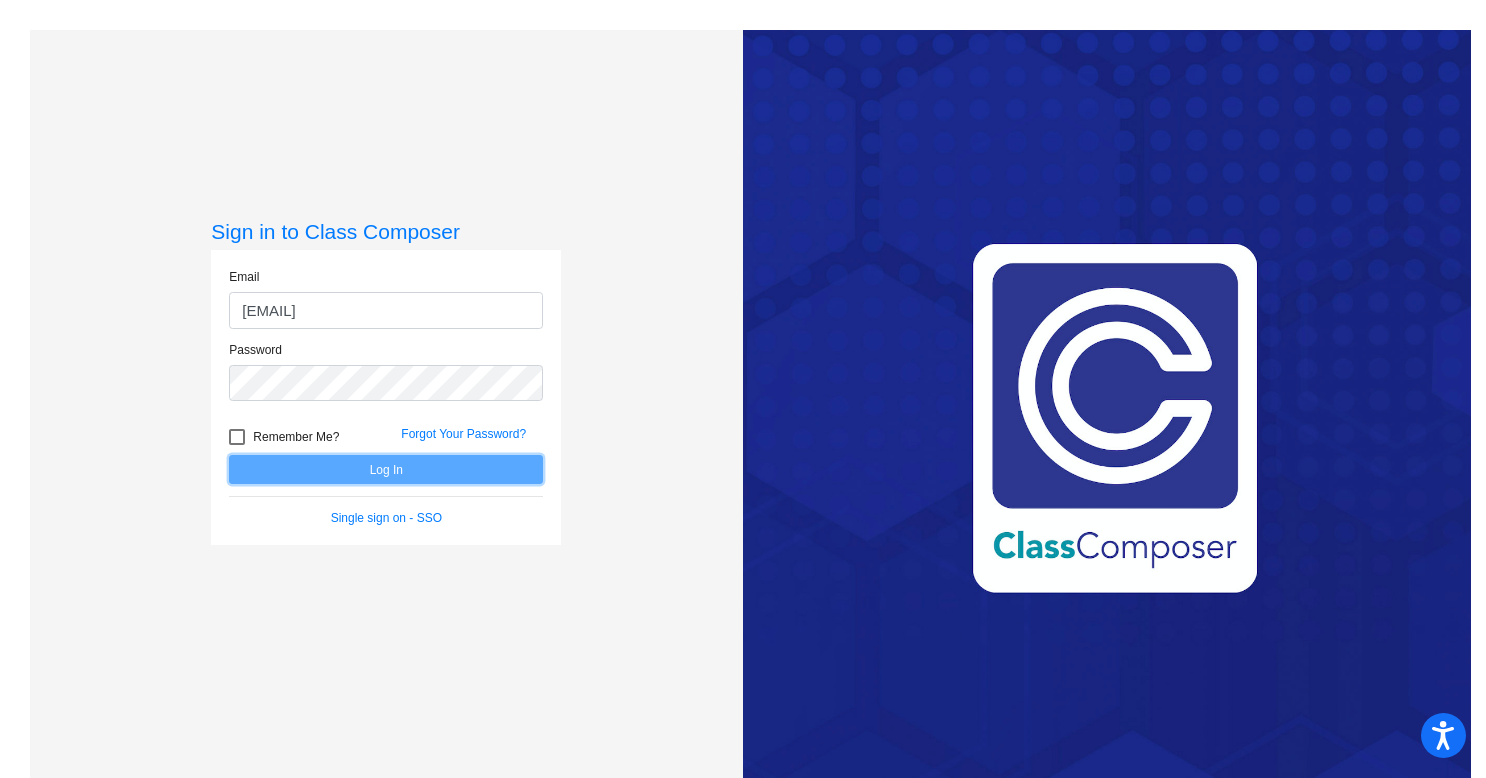click on "Log In" 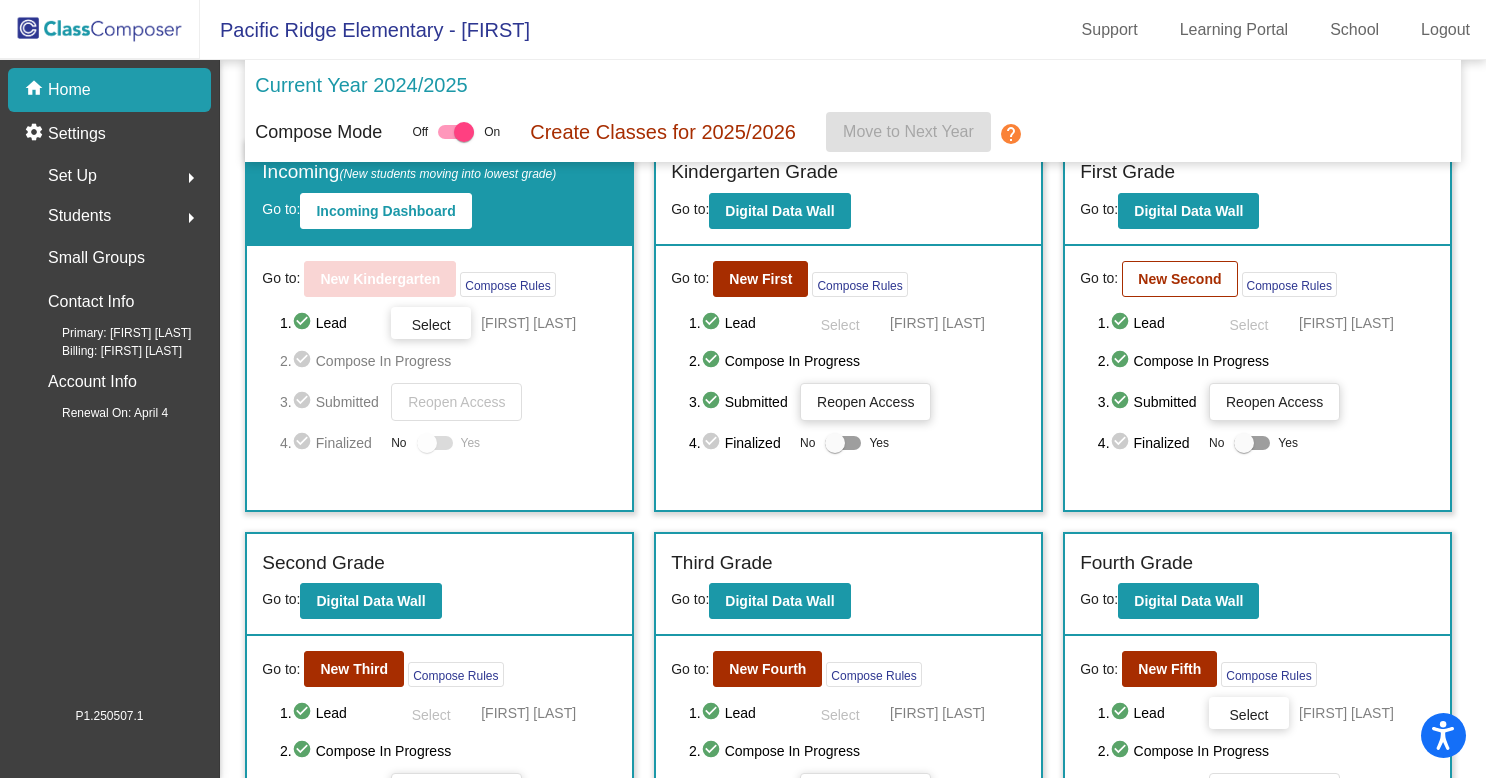 scroll, scrollTop: 0, scrollLeft: 0, axis: both 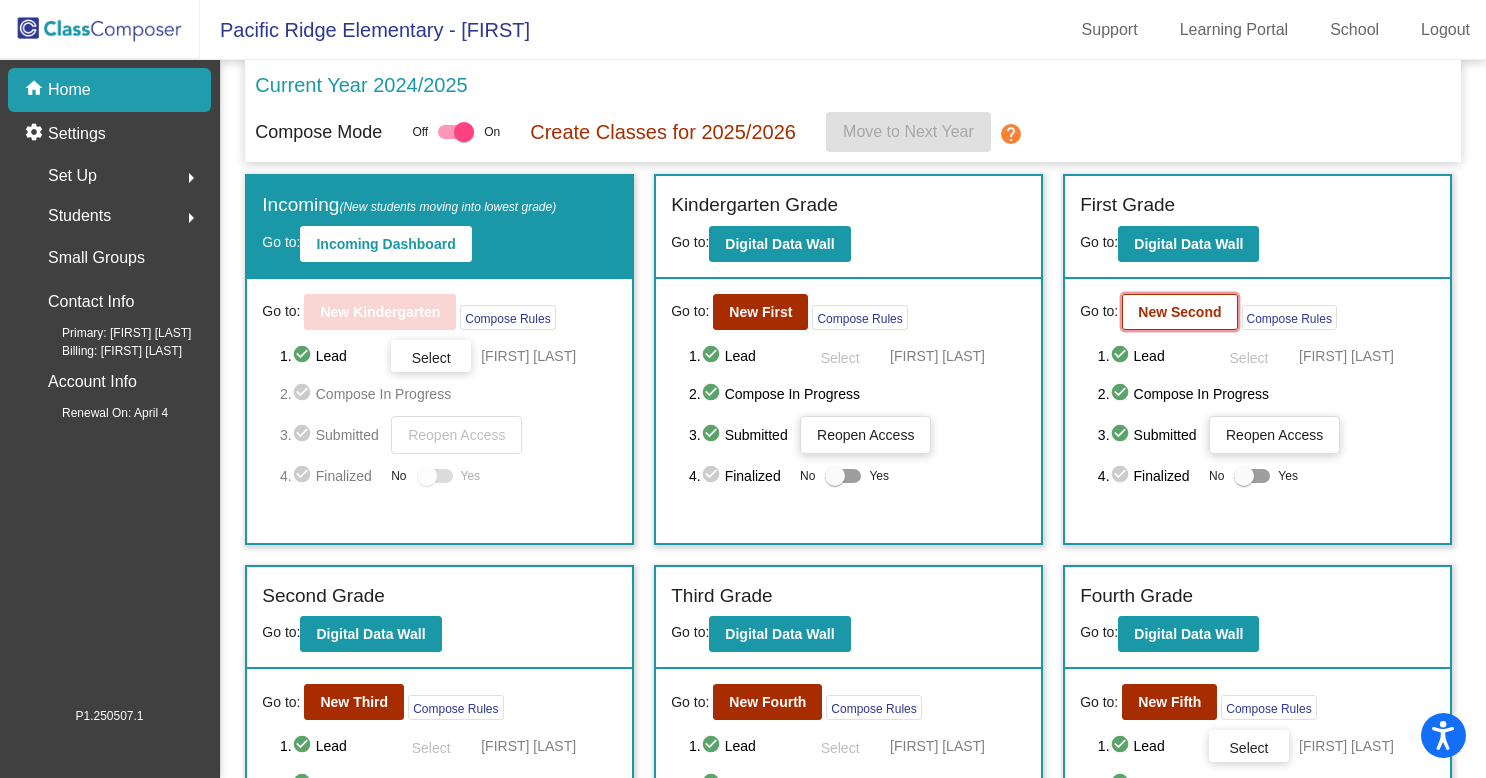 click on "New Second" 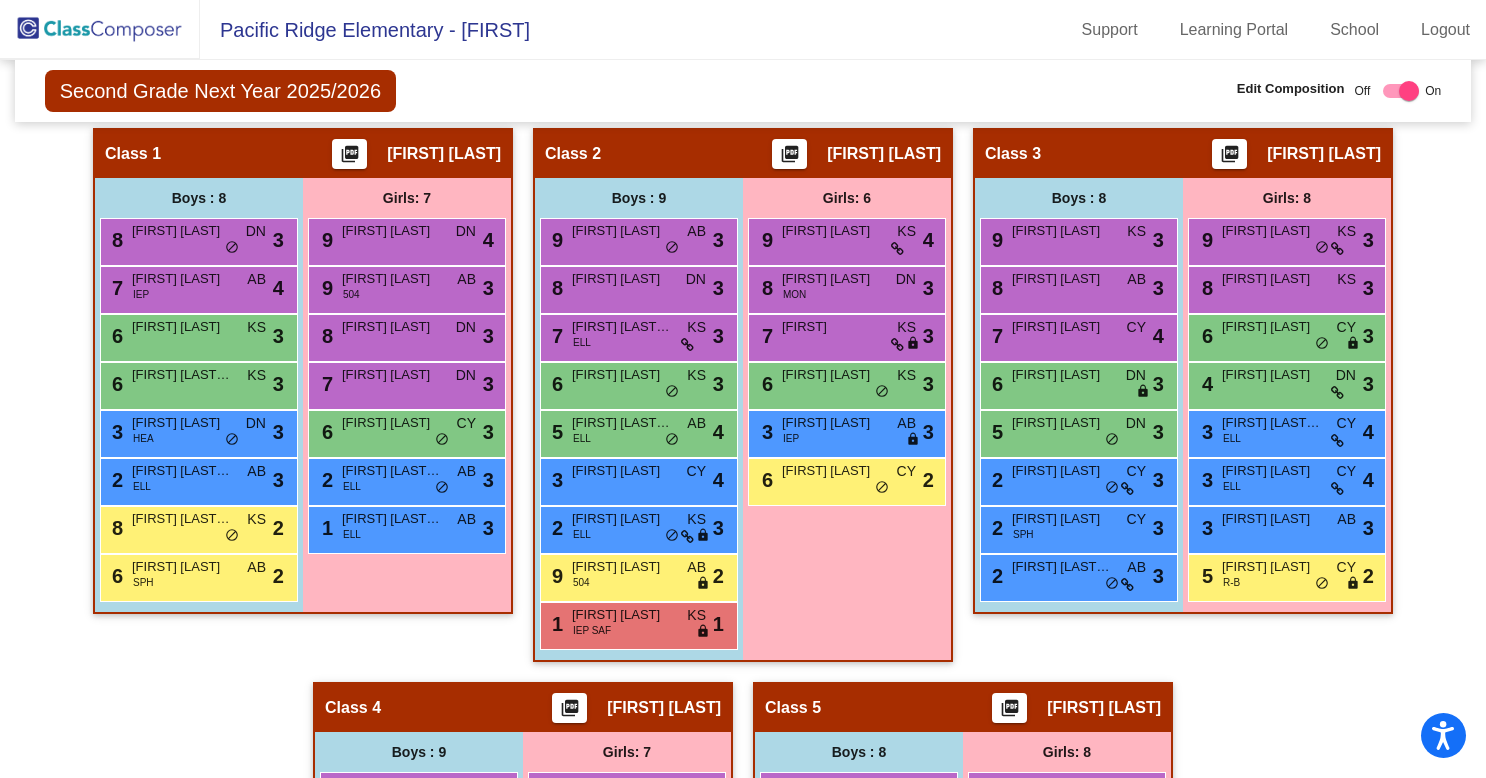 scroll, scrollTop: 432, scrollLeft: 0, axis: vertical 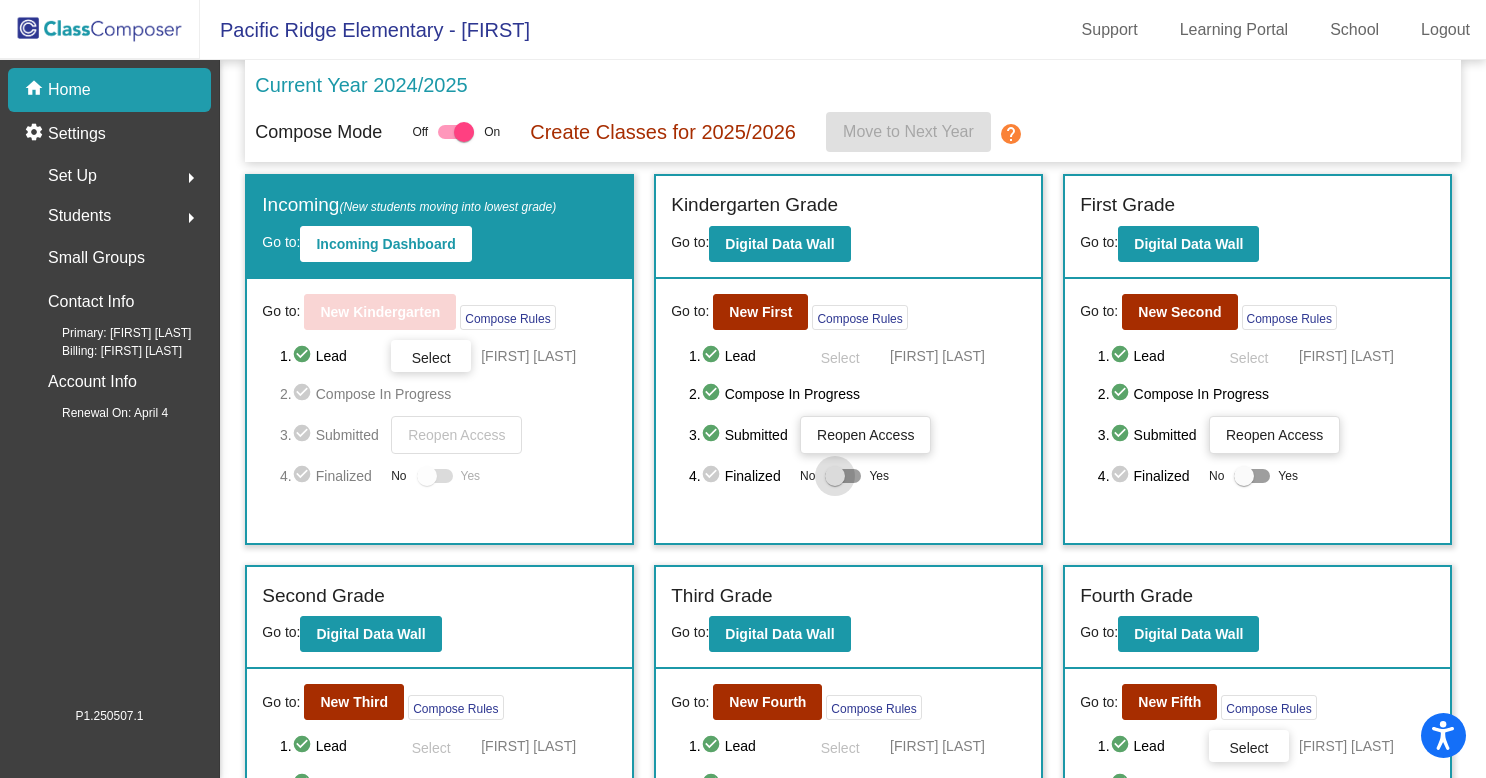 click at bounding box center [835, 476] 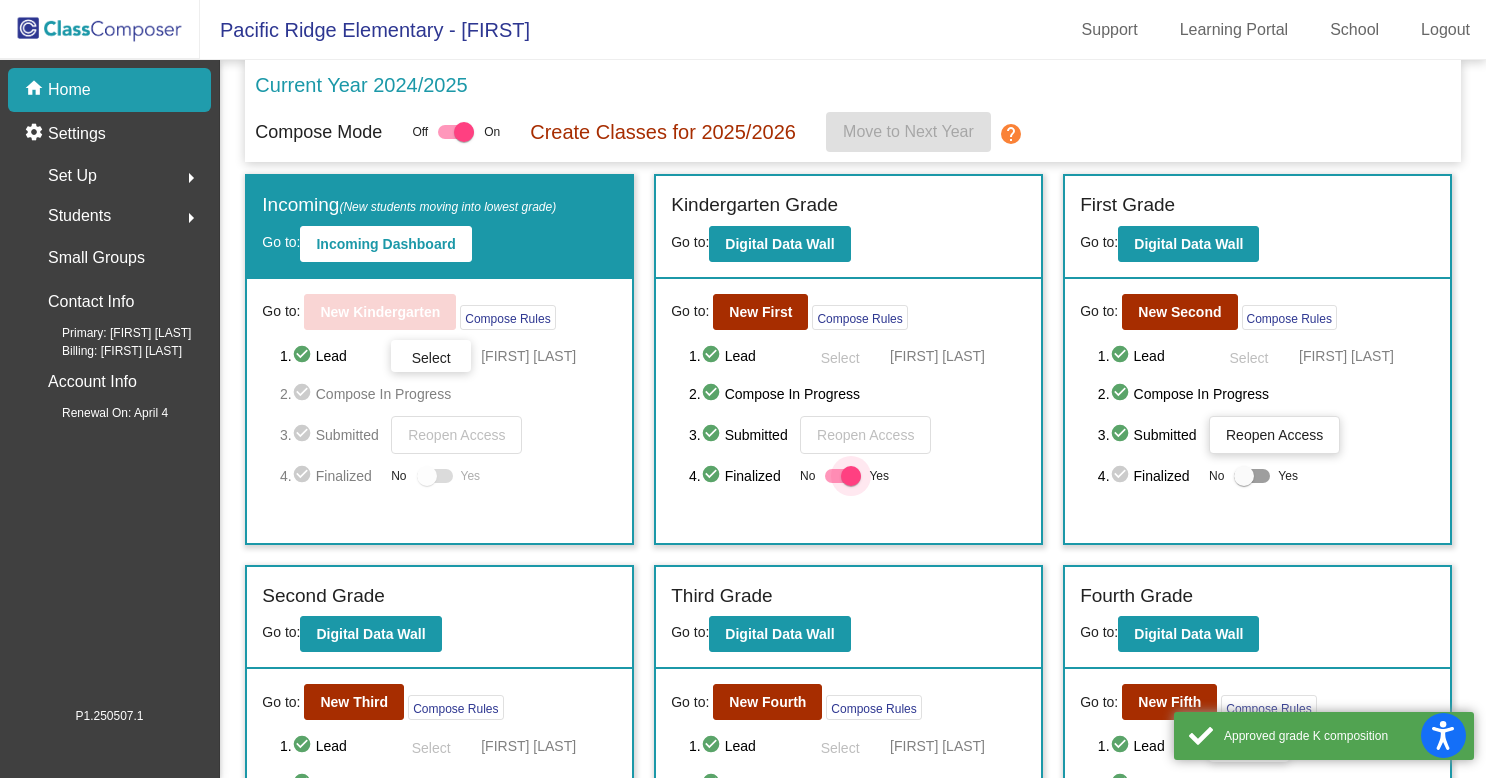 click at bounding box center [851, 476] 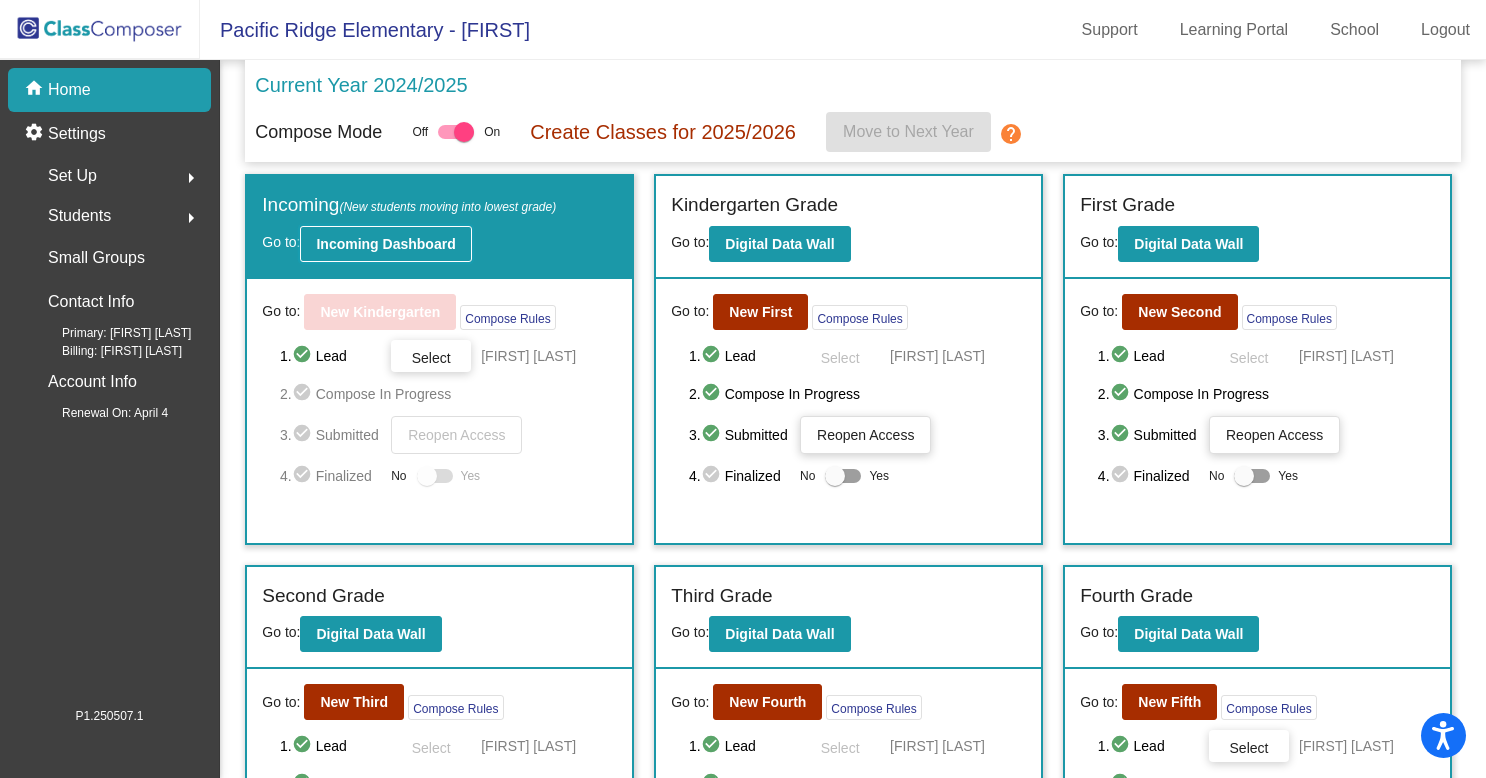 click on "Incoming Dashboard" 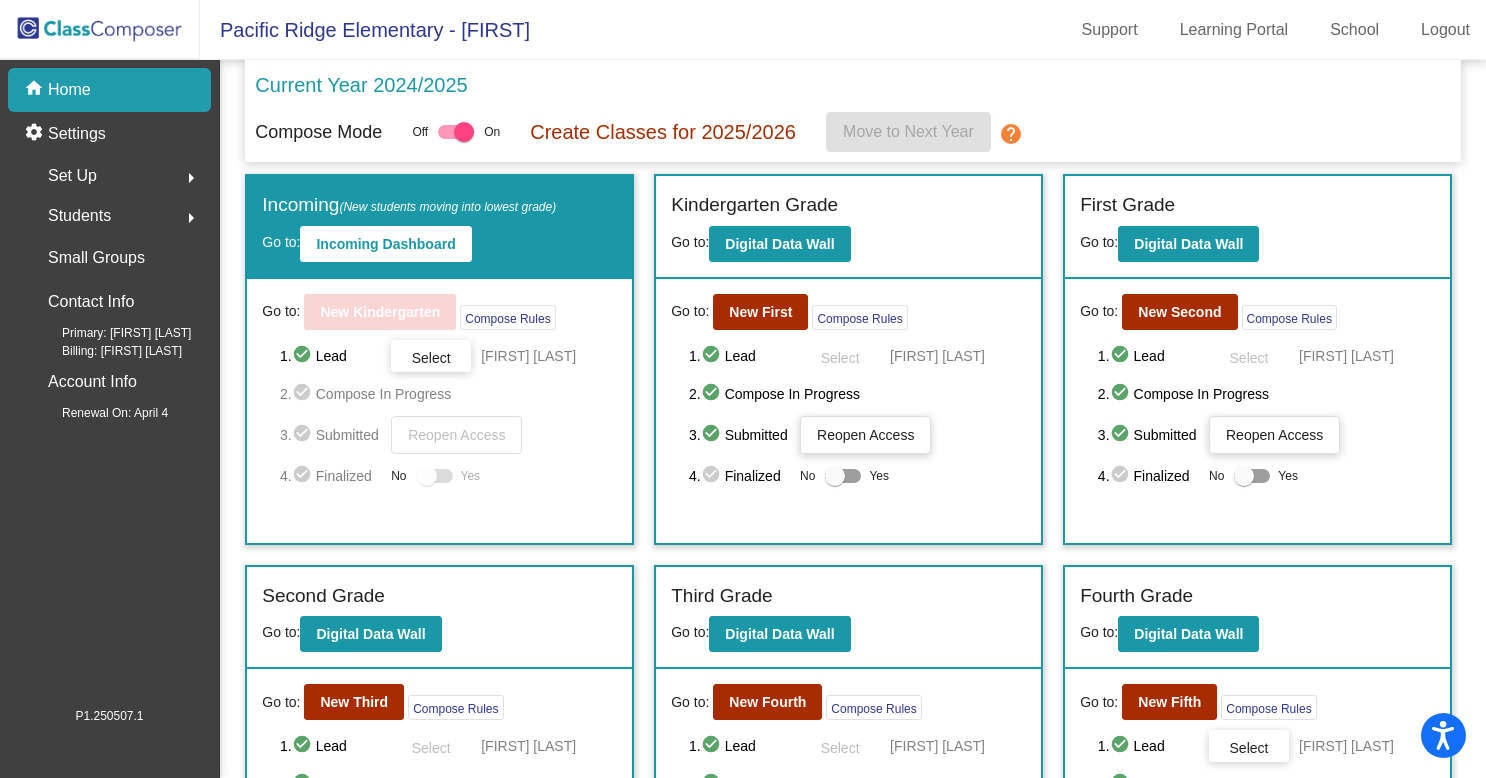 click at bounding box center [835, 476] 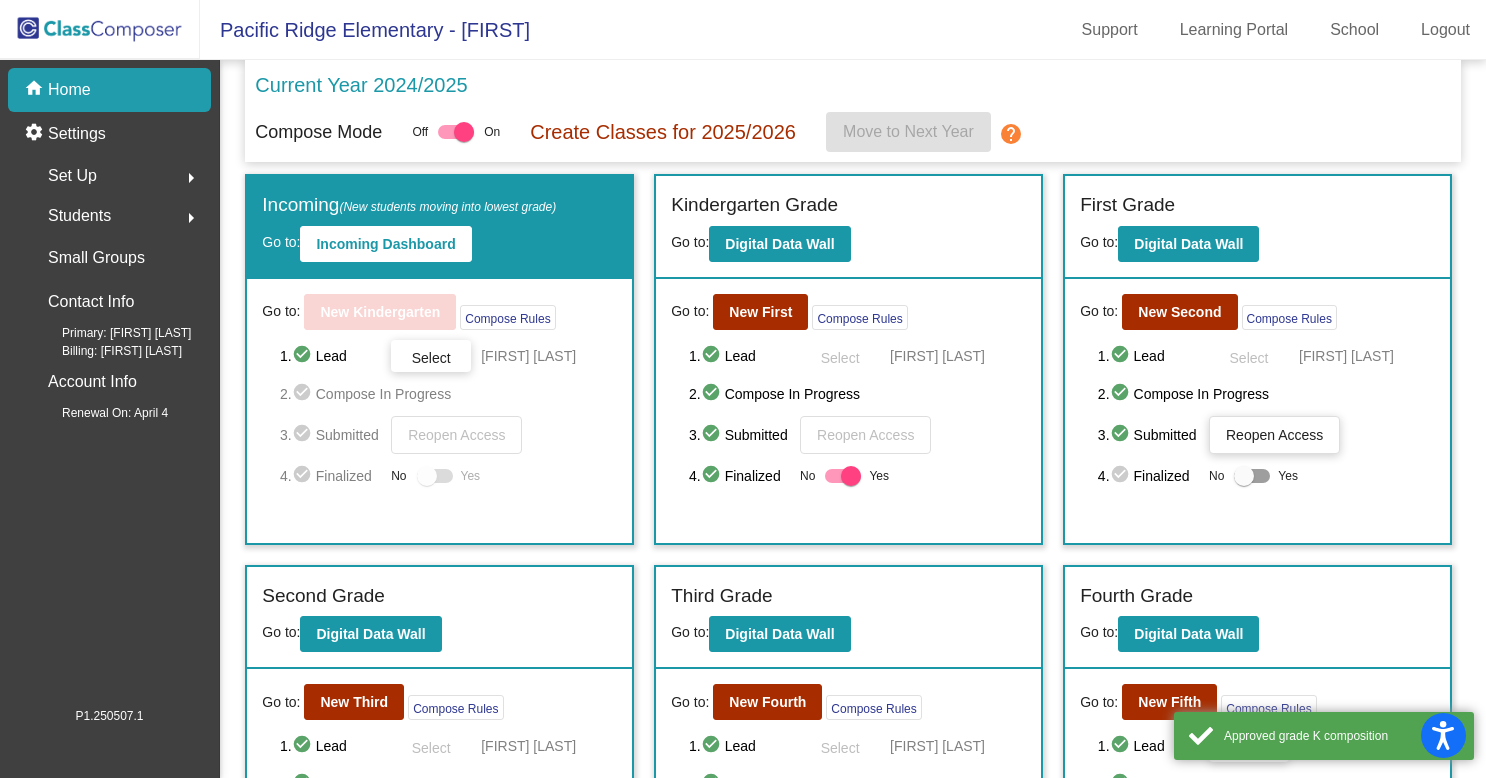 click at bounding box center [1244, 476] 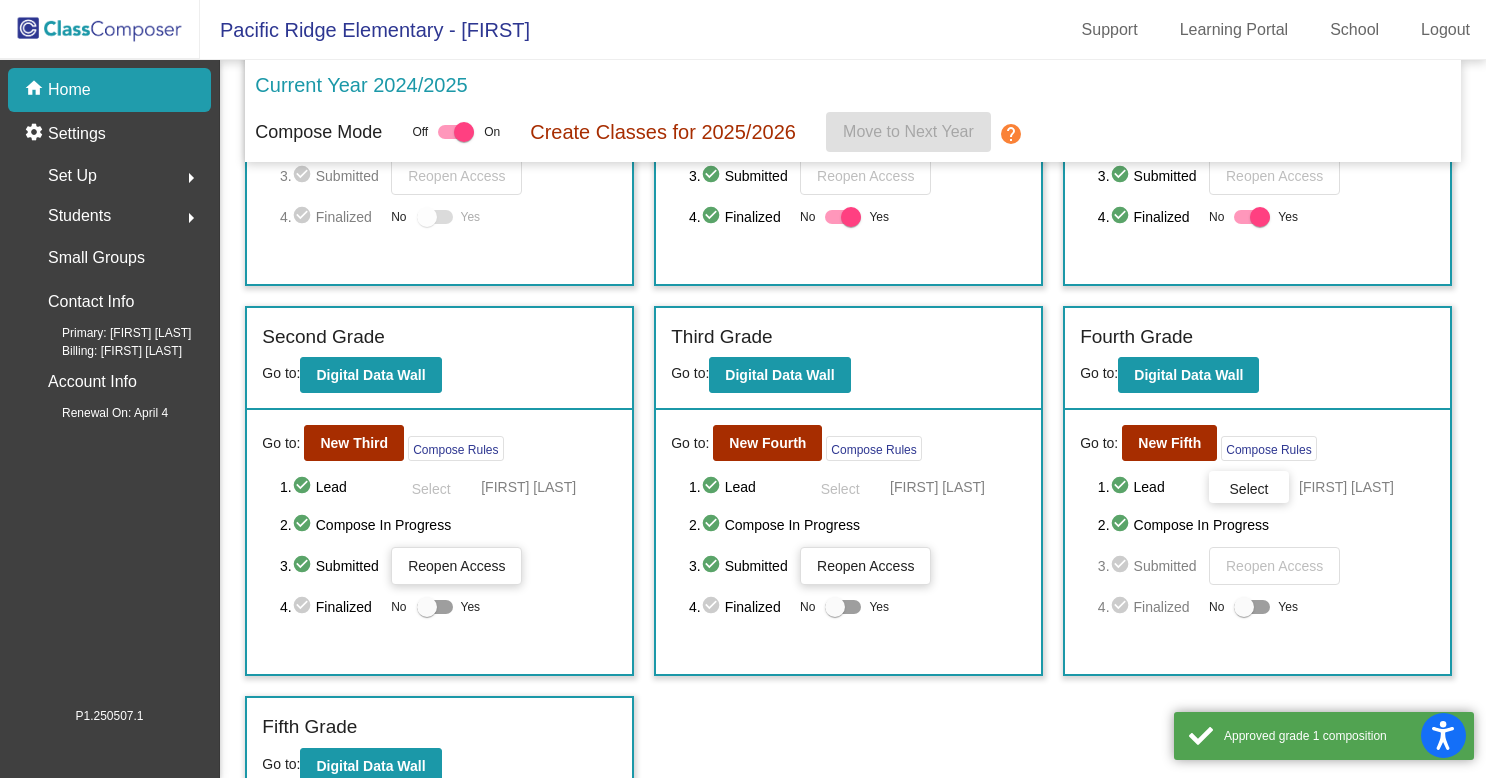 scroll, scrollTop: 262, scrollLeft: 0, axis: vertical 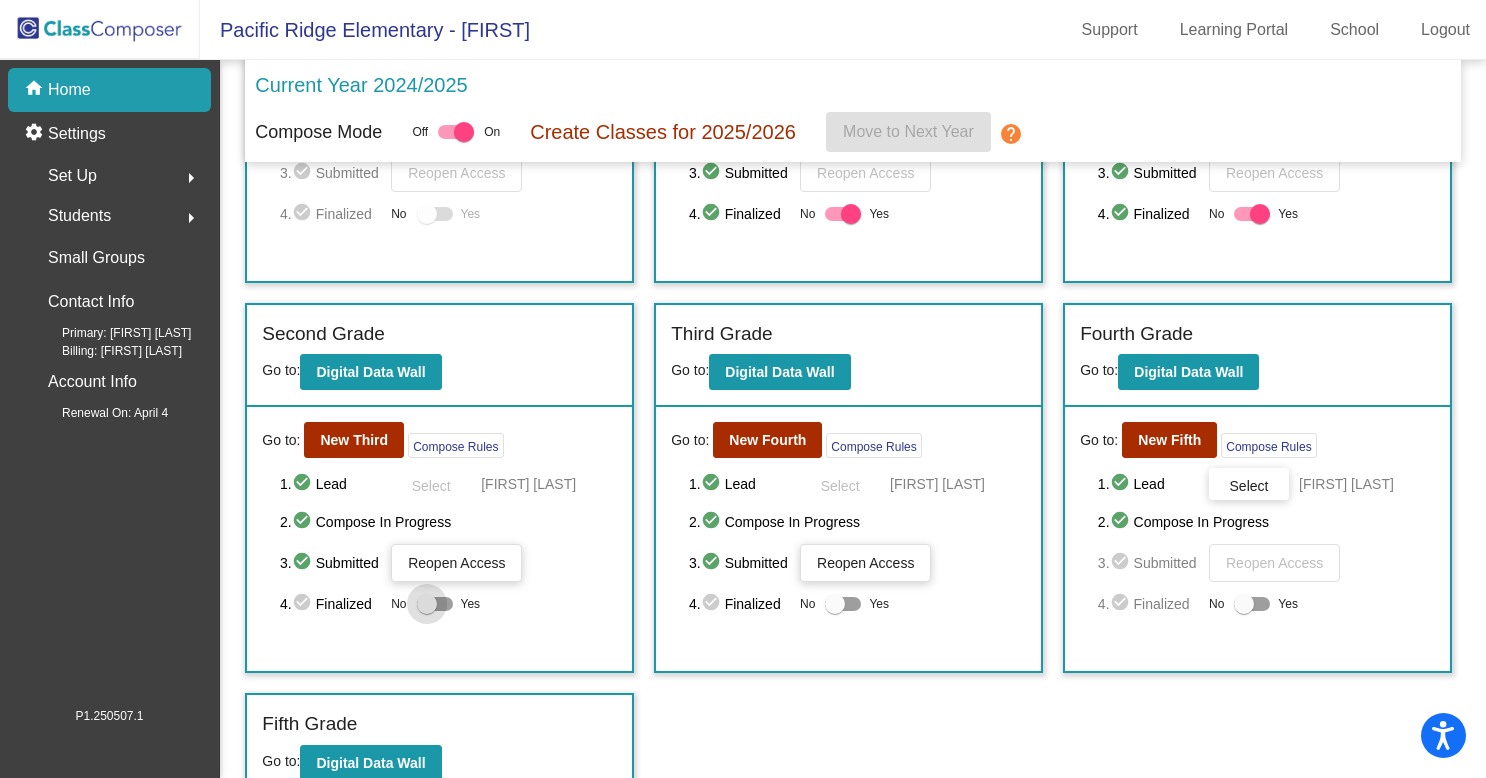 click at bounding box center (427, 604) 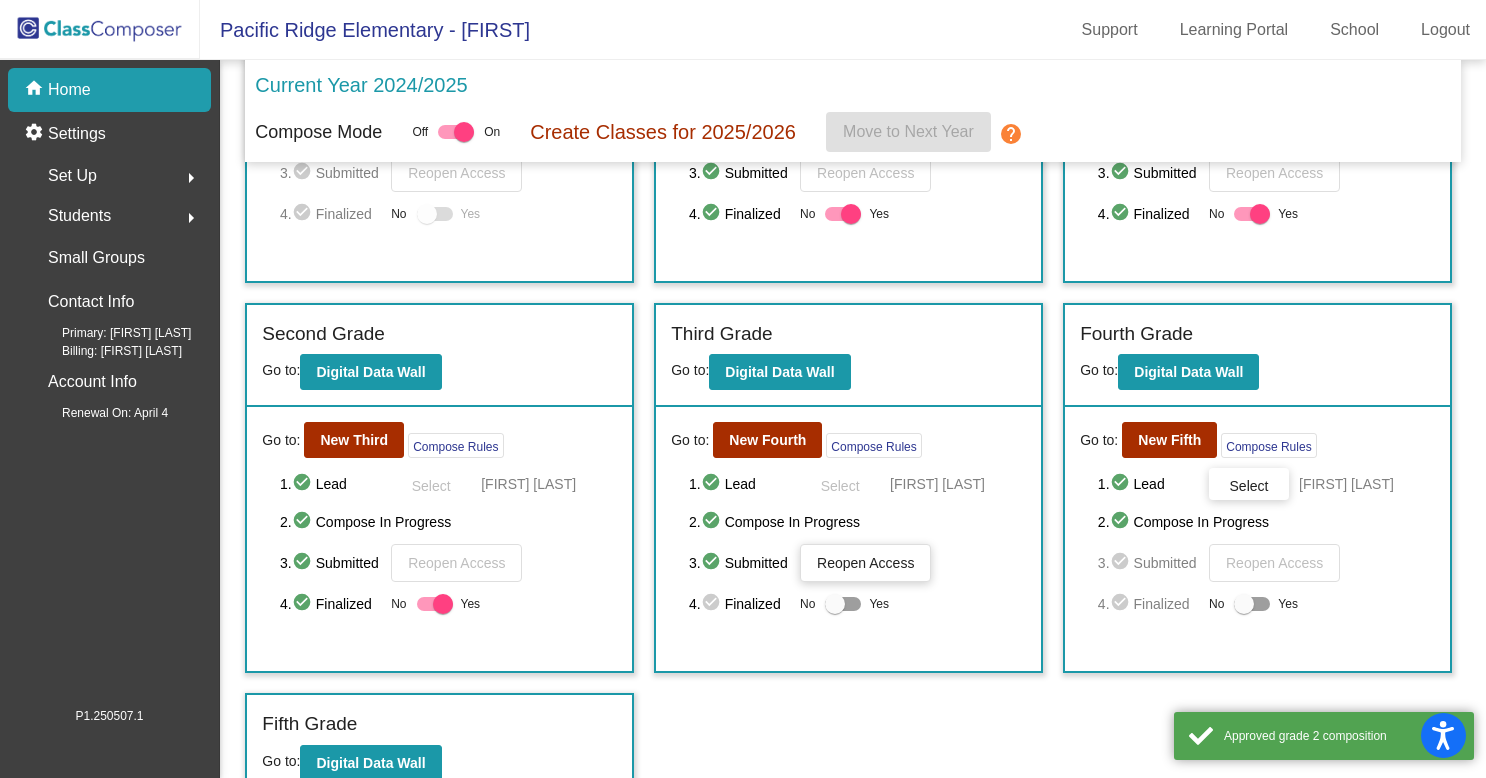 click at bounding box center [843, 604] 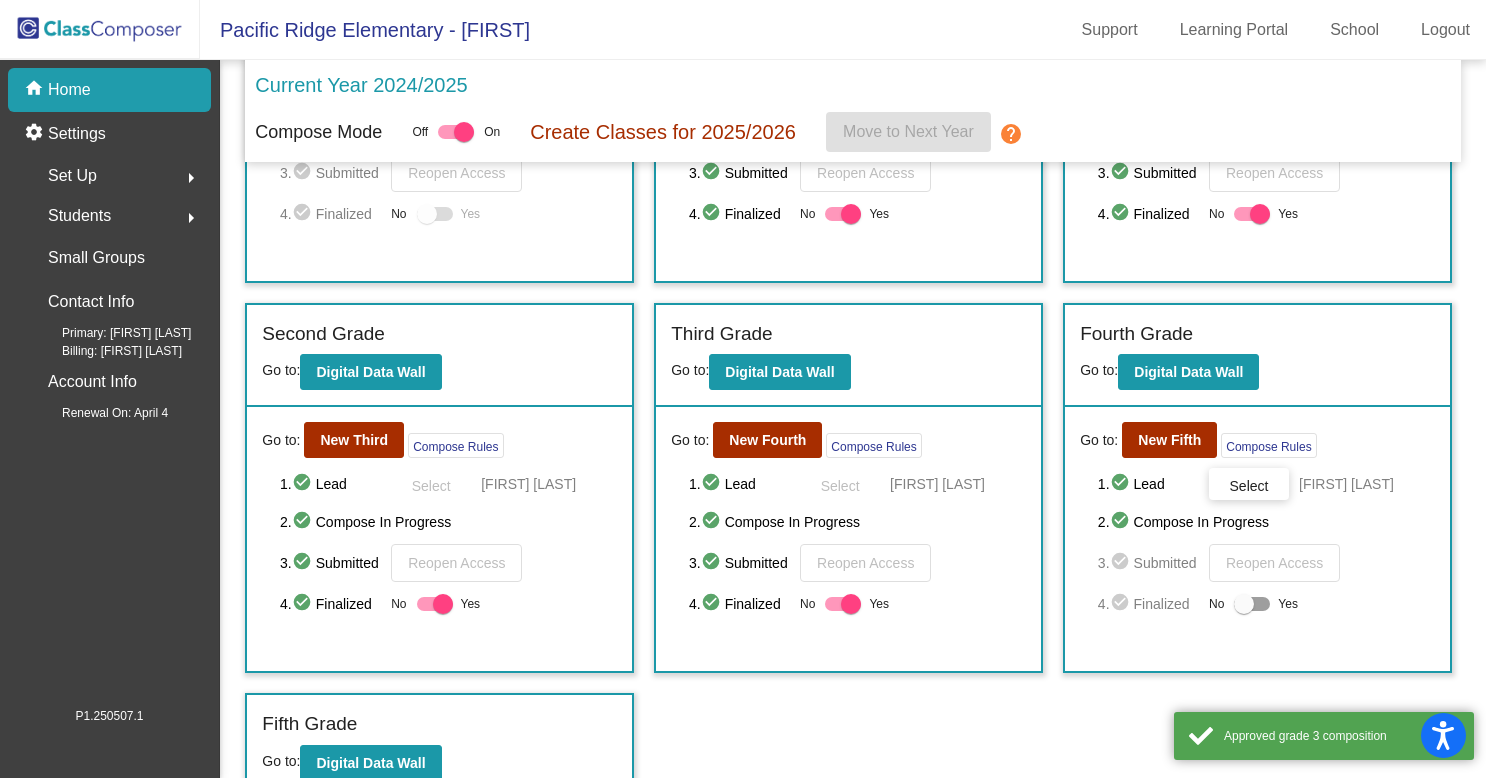 click at bounding box center [1252, 604] 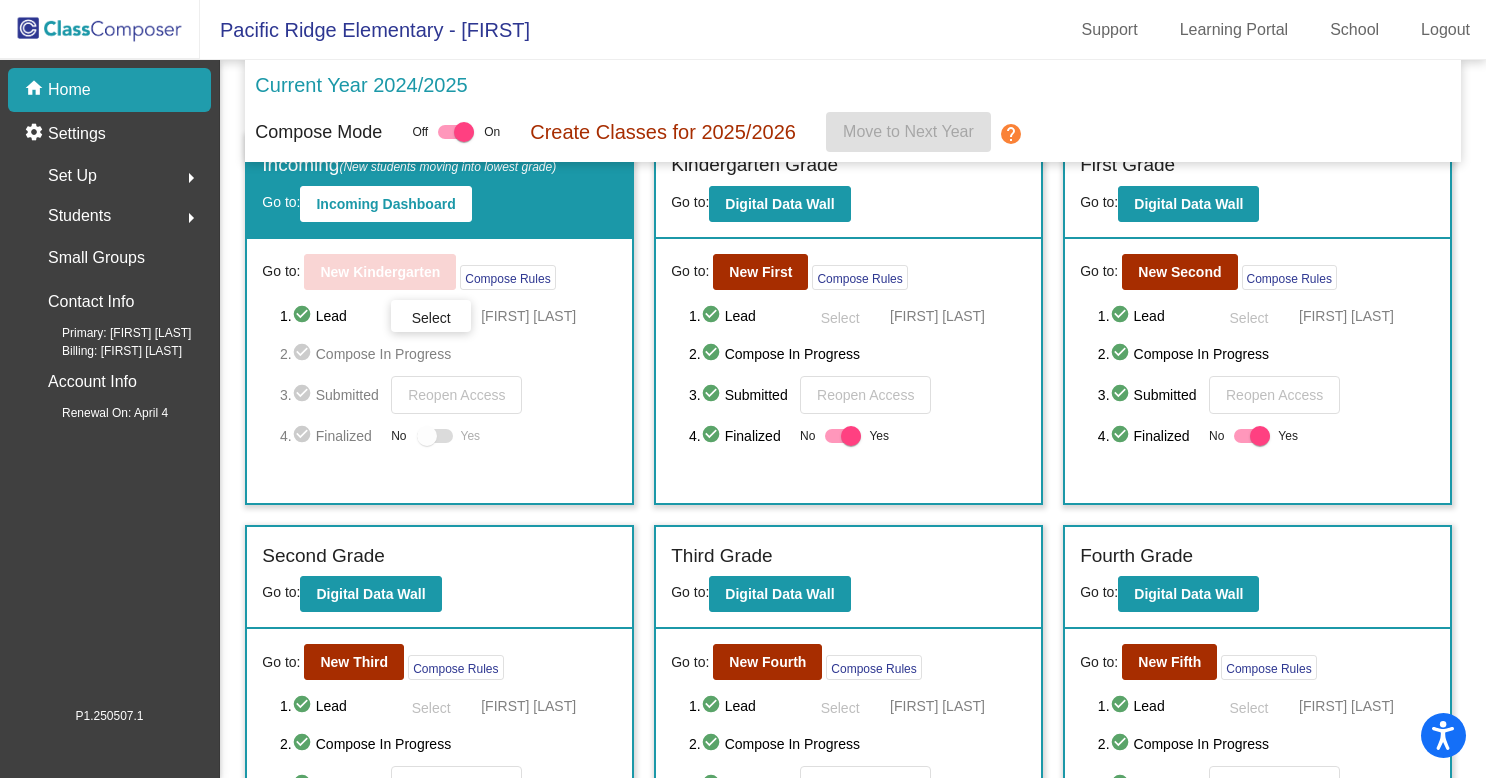scroll, scrollTop: 39, scrollLeft: 0, axis: vertical 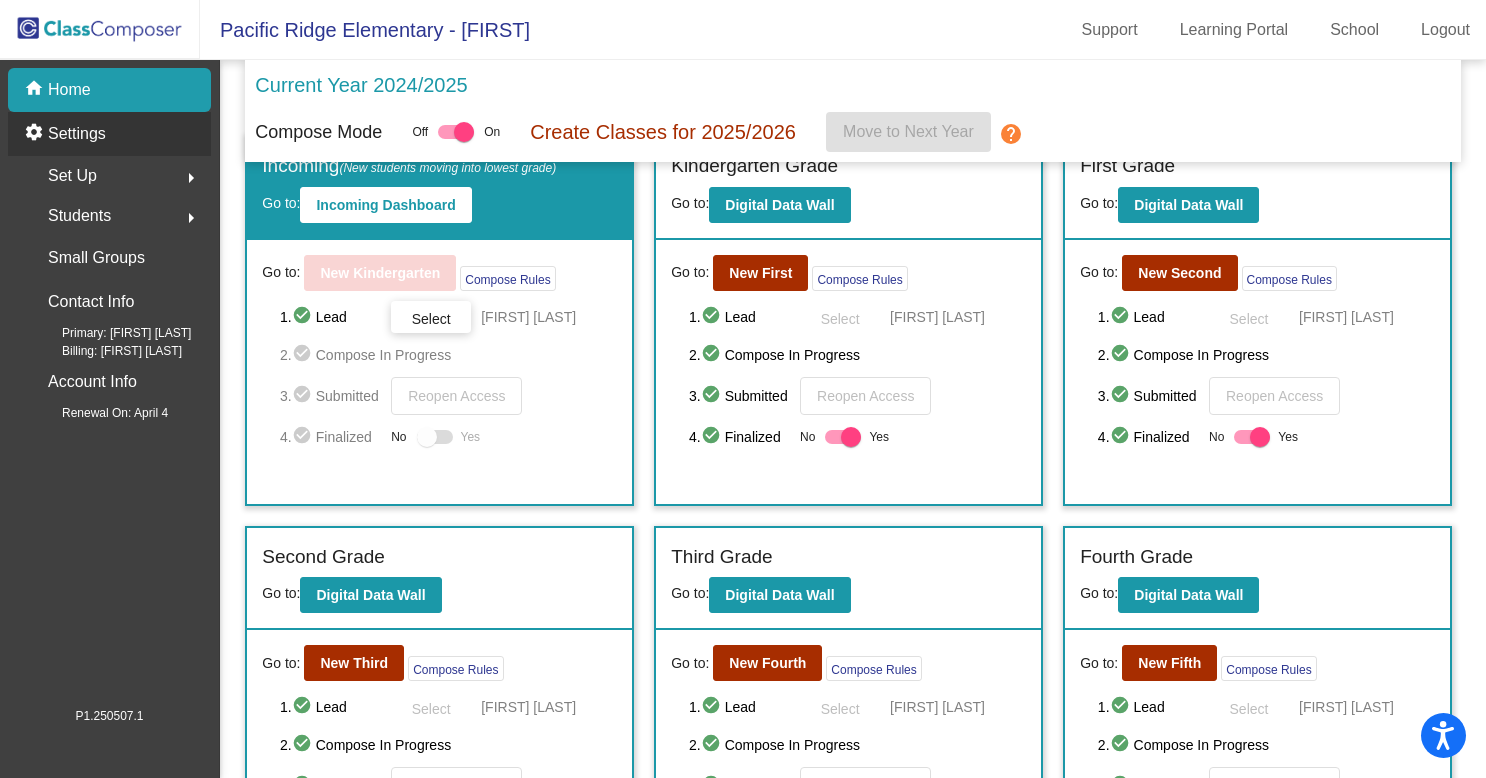 click on "Settings" 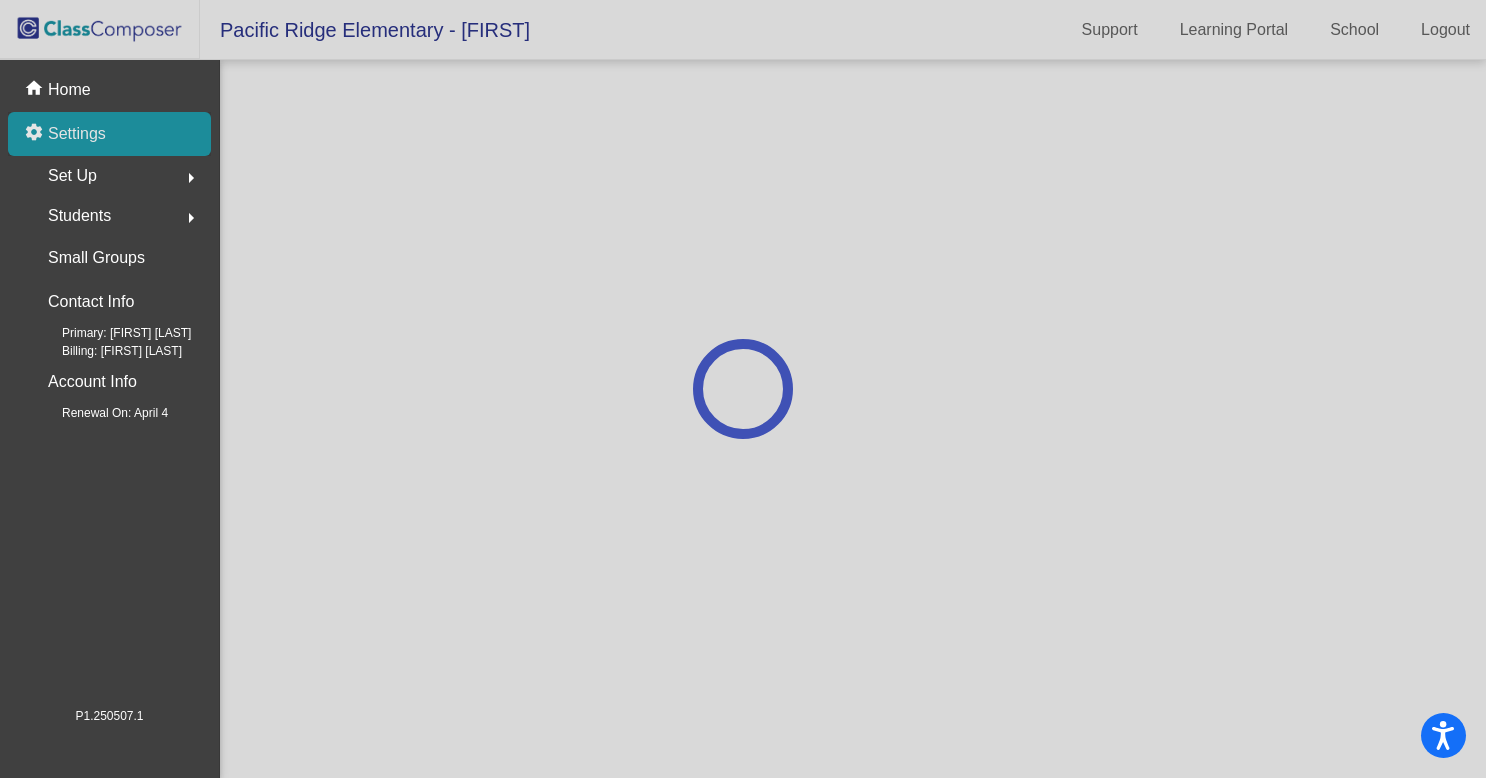 scroll, scrollTop: 0, scrollLeft: 0, axis: both 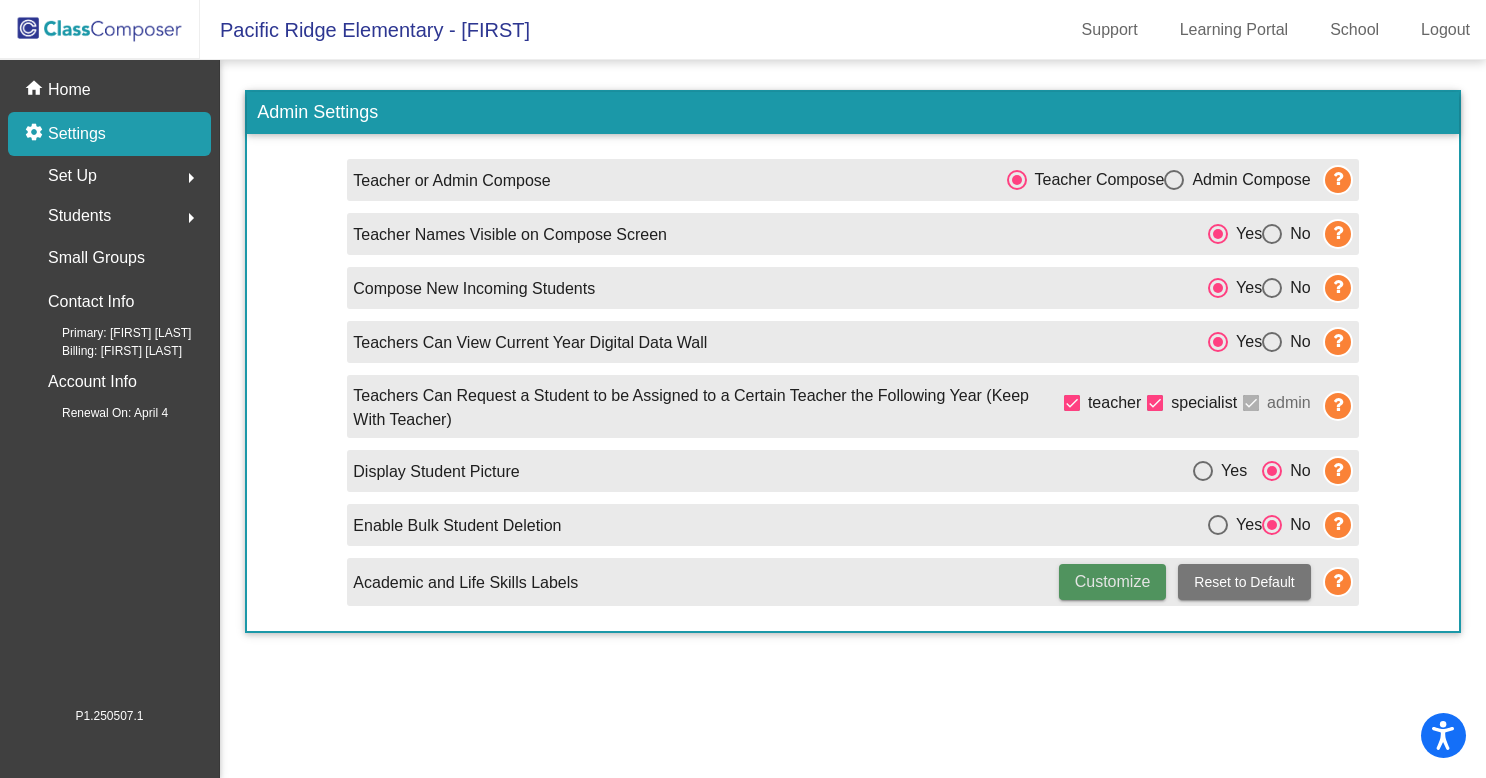 click on "Customize" 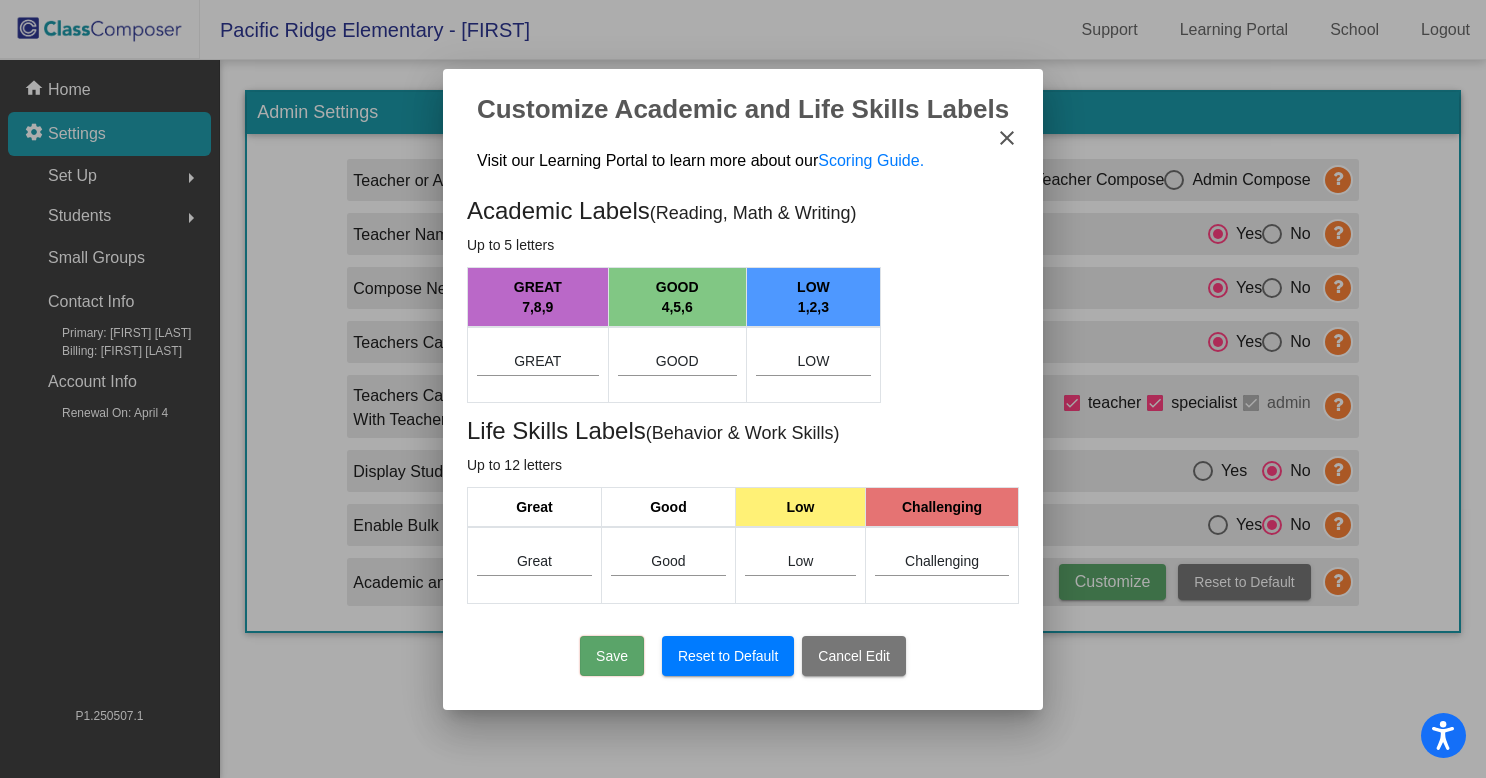 click on "close" at bounding box center [1007, 138] 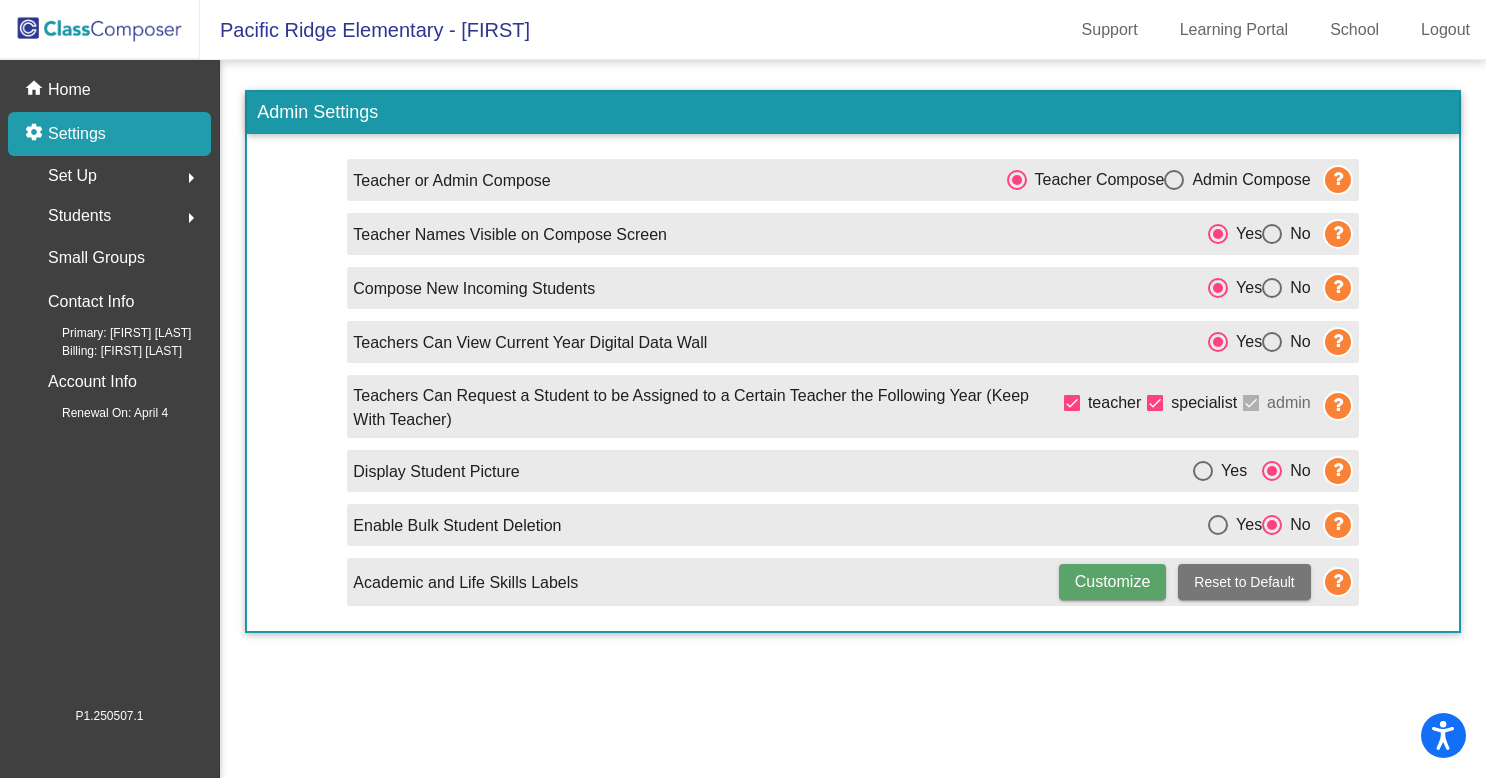click on "Set Up  arrow_right" 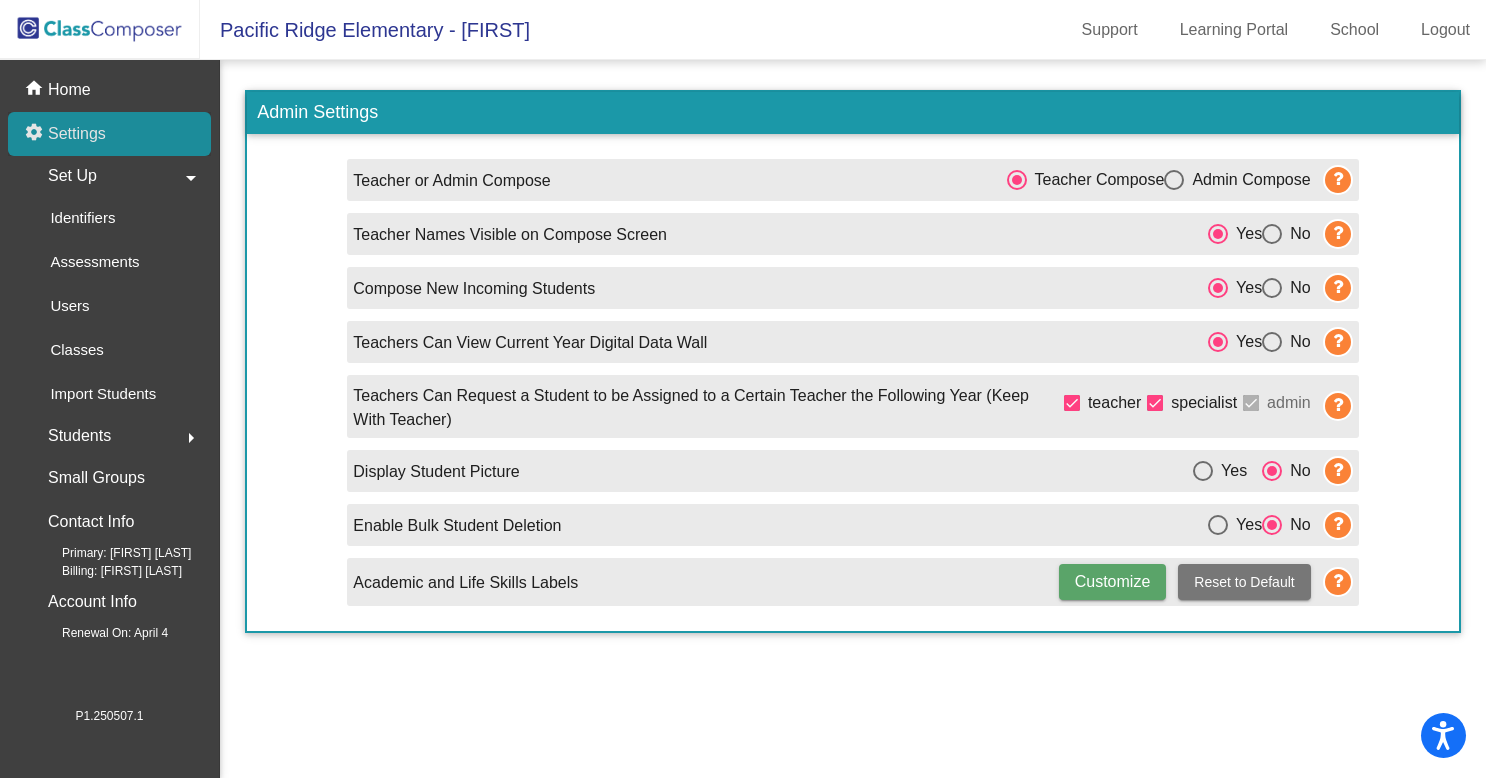 click on "Settings" 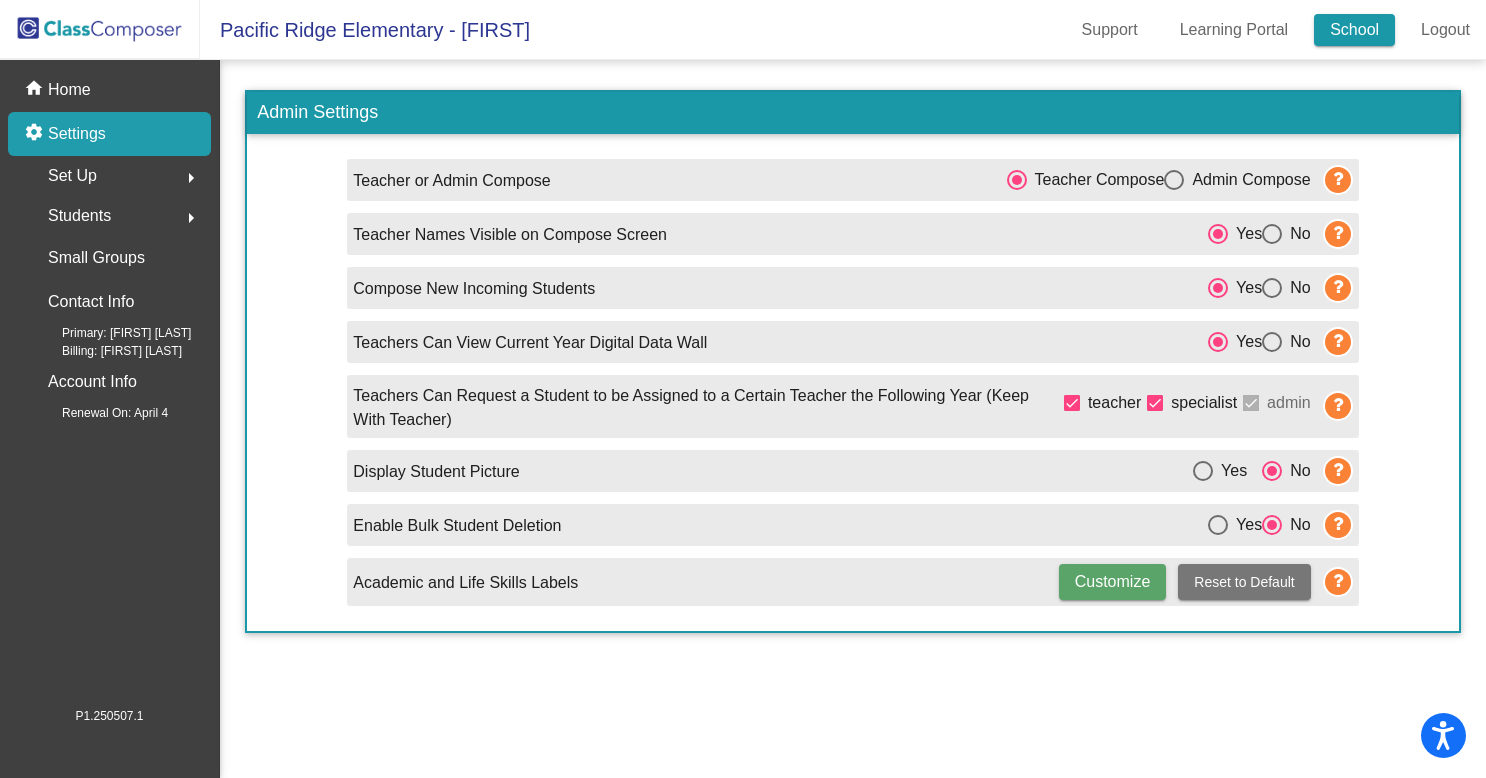 click on "School" 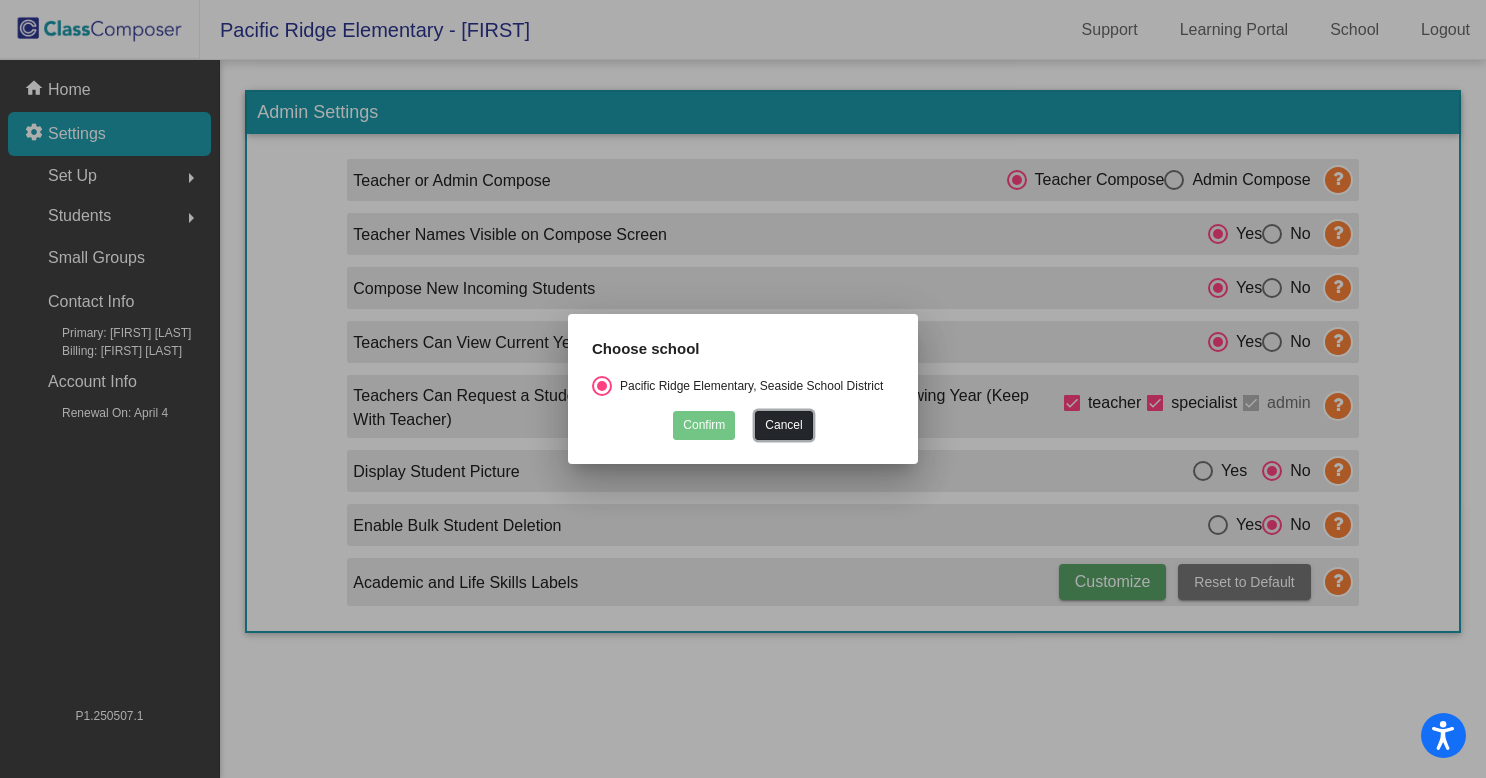 click on "Cancel" at bounding box center [783, 425] 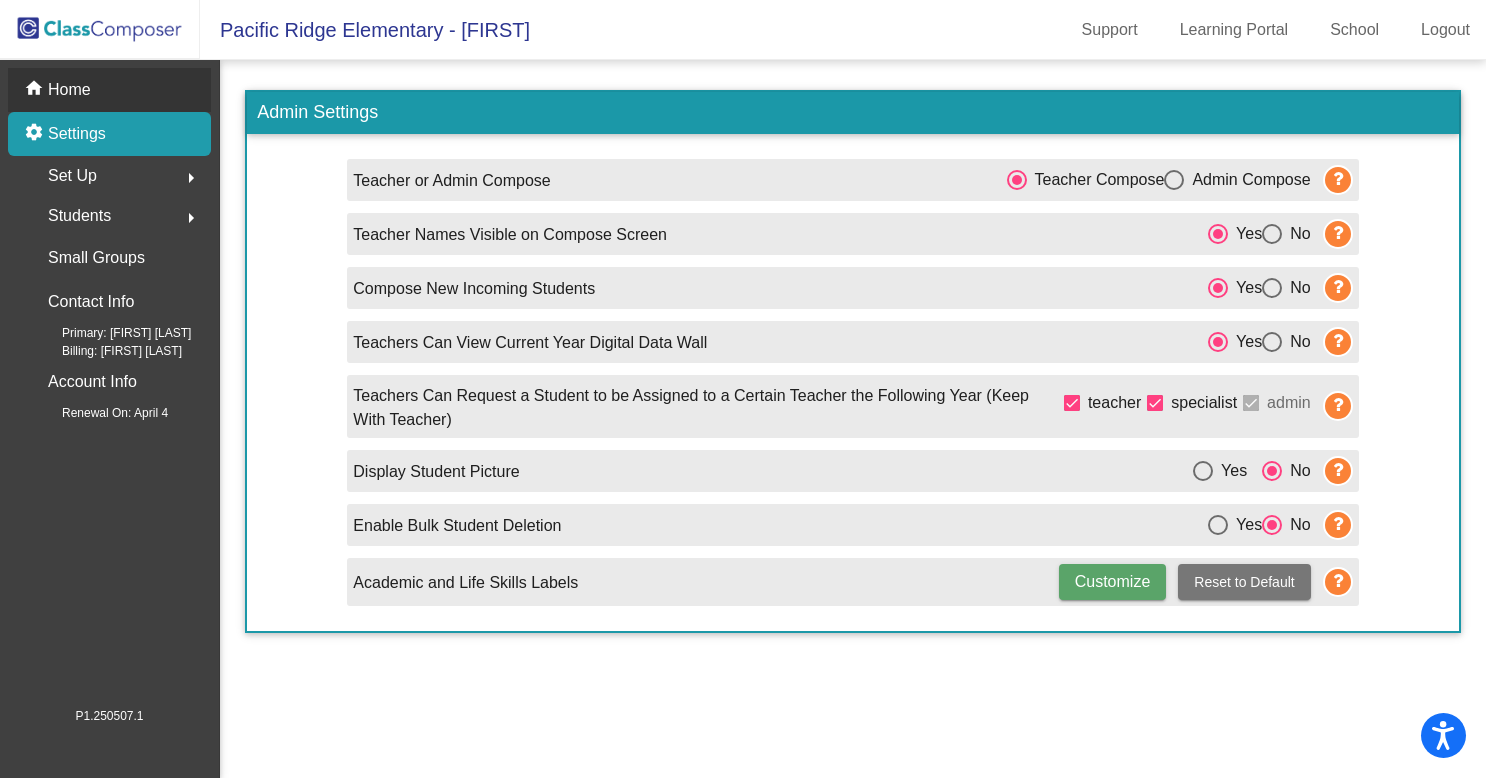 click on "Home" 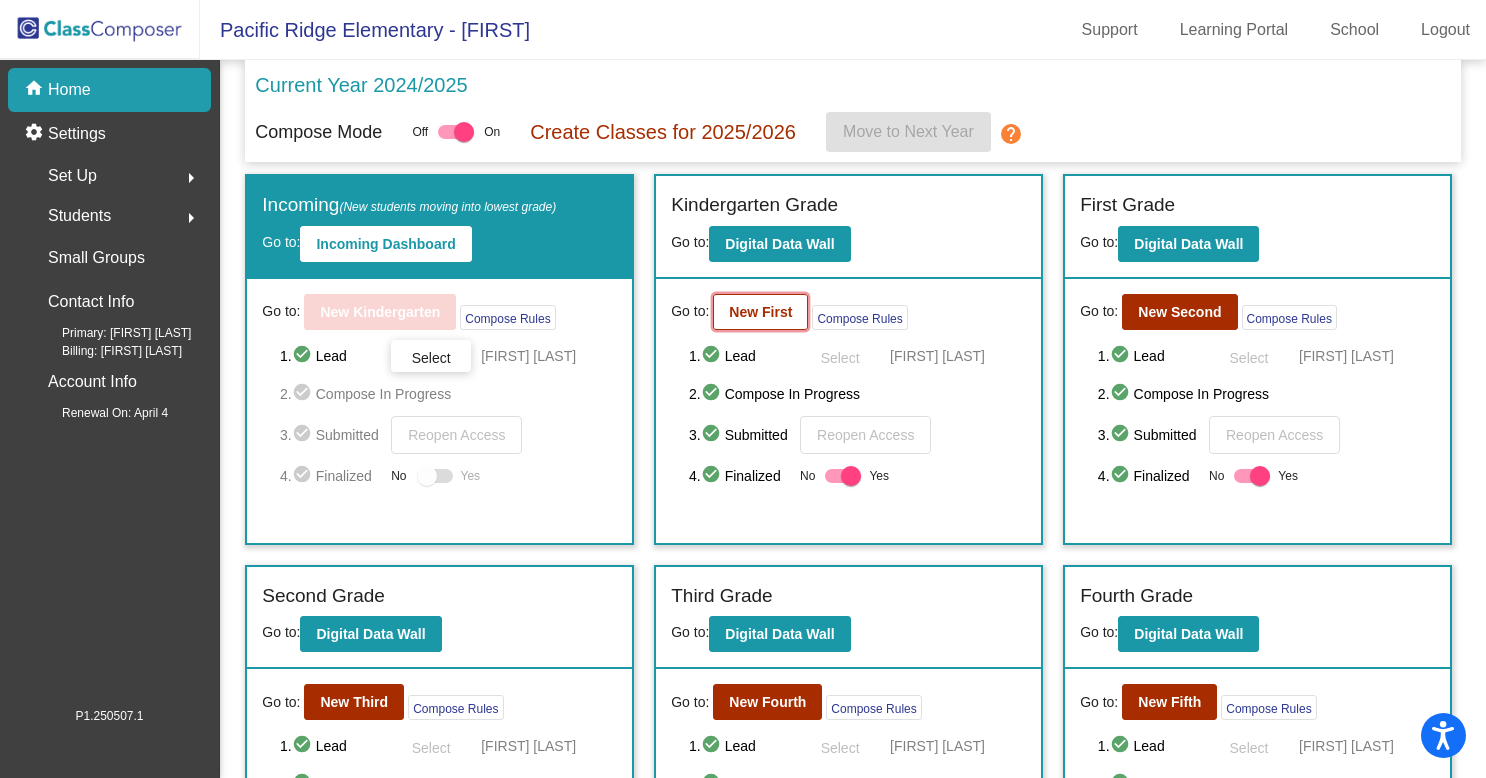 click on "New First" 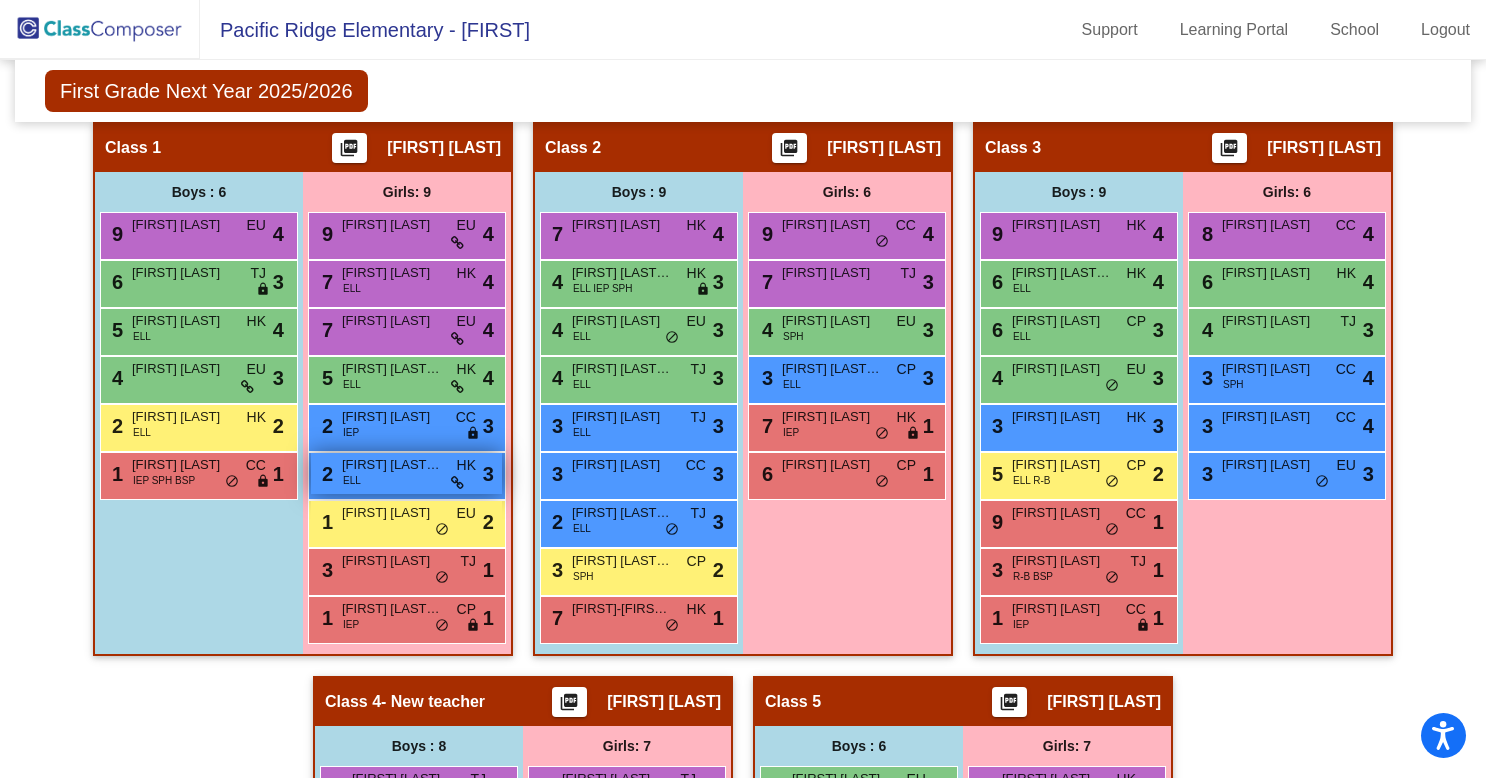 scroll, scrollTop: 490, scrollLeft: 0, axis: vertical 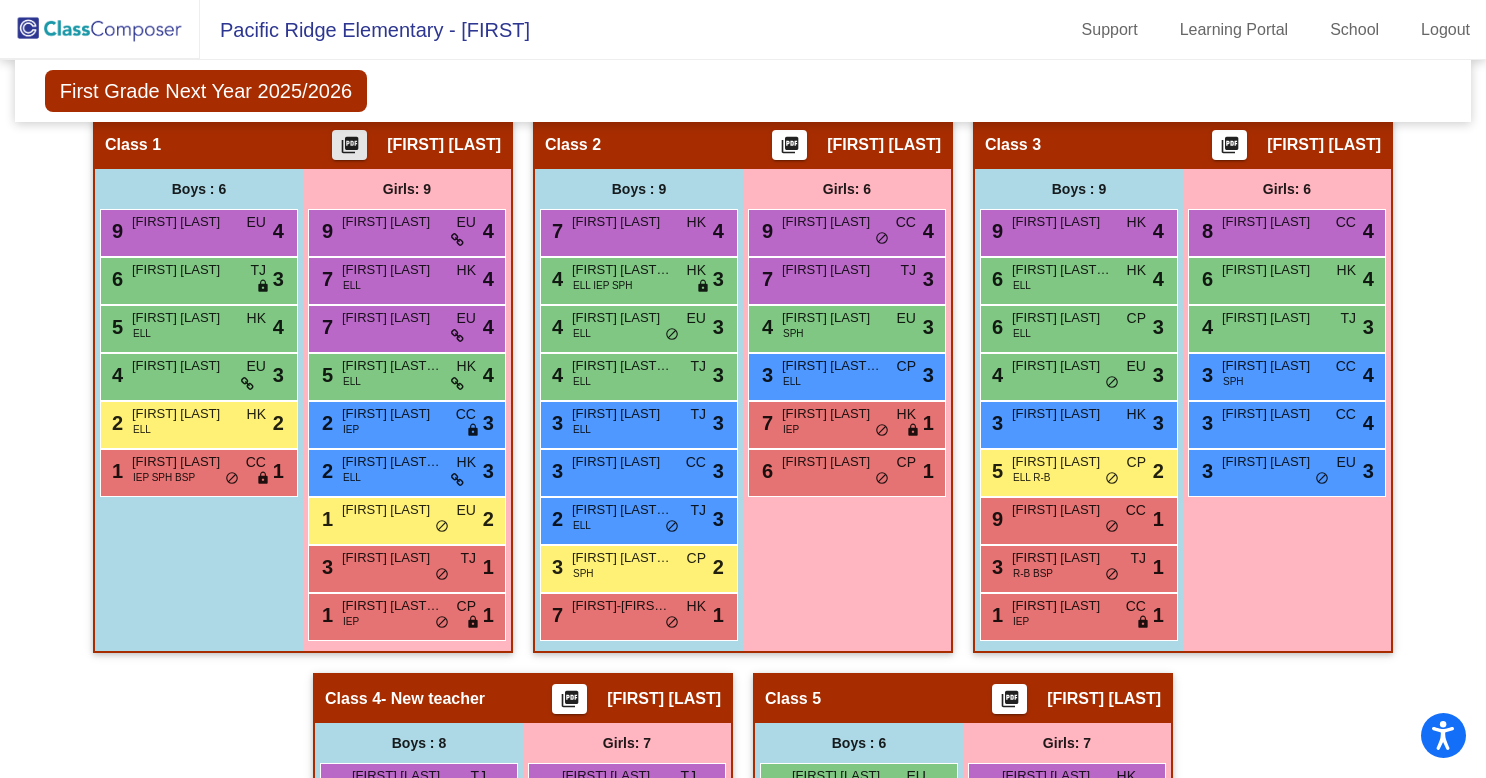 click on "picture_as_pdf" 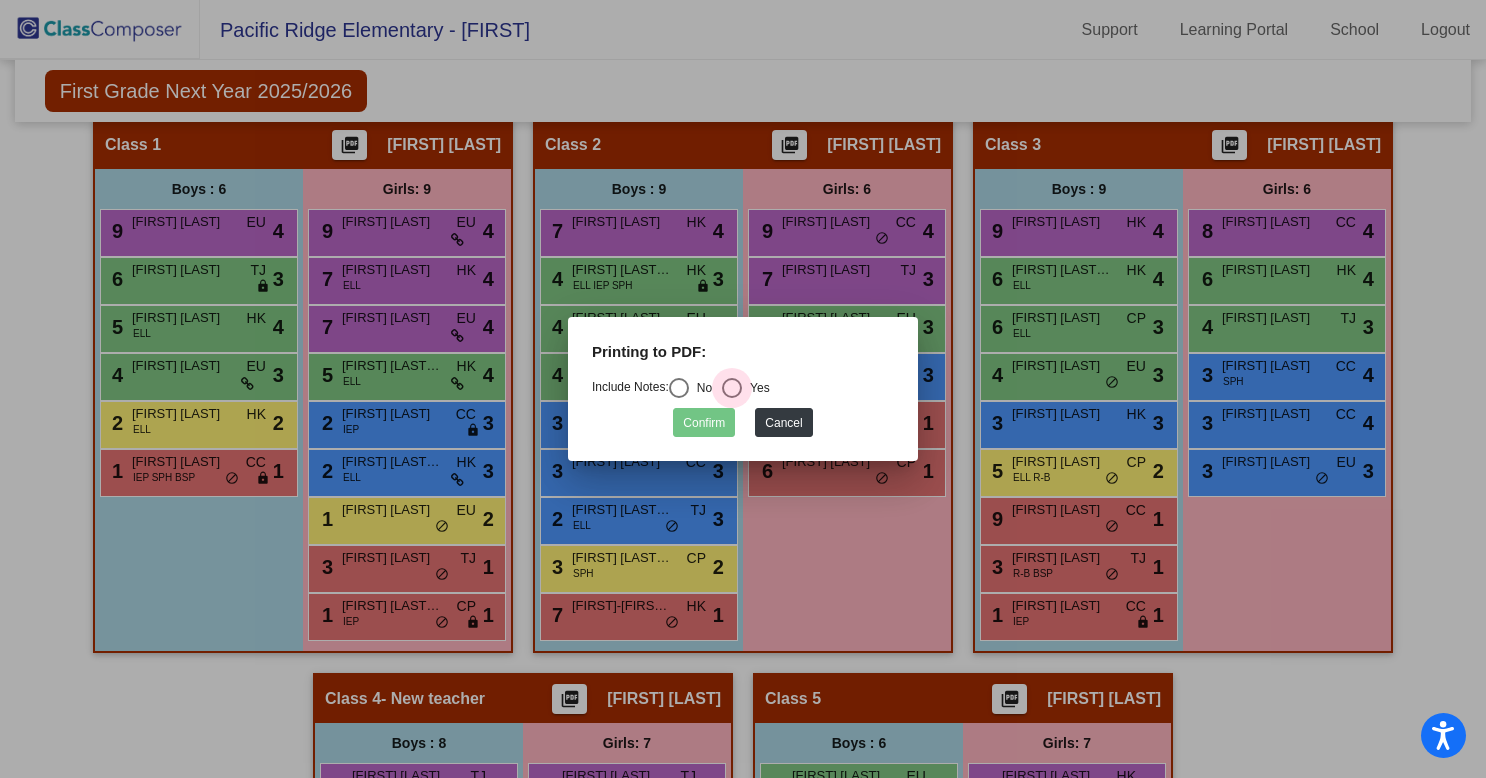 click at bounding box center [732, 388] 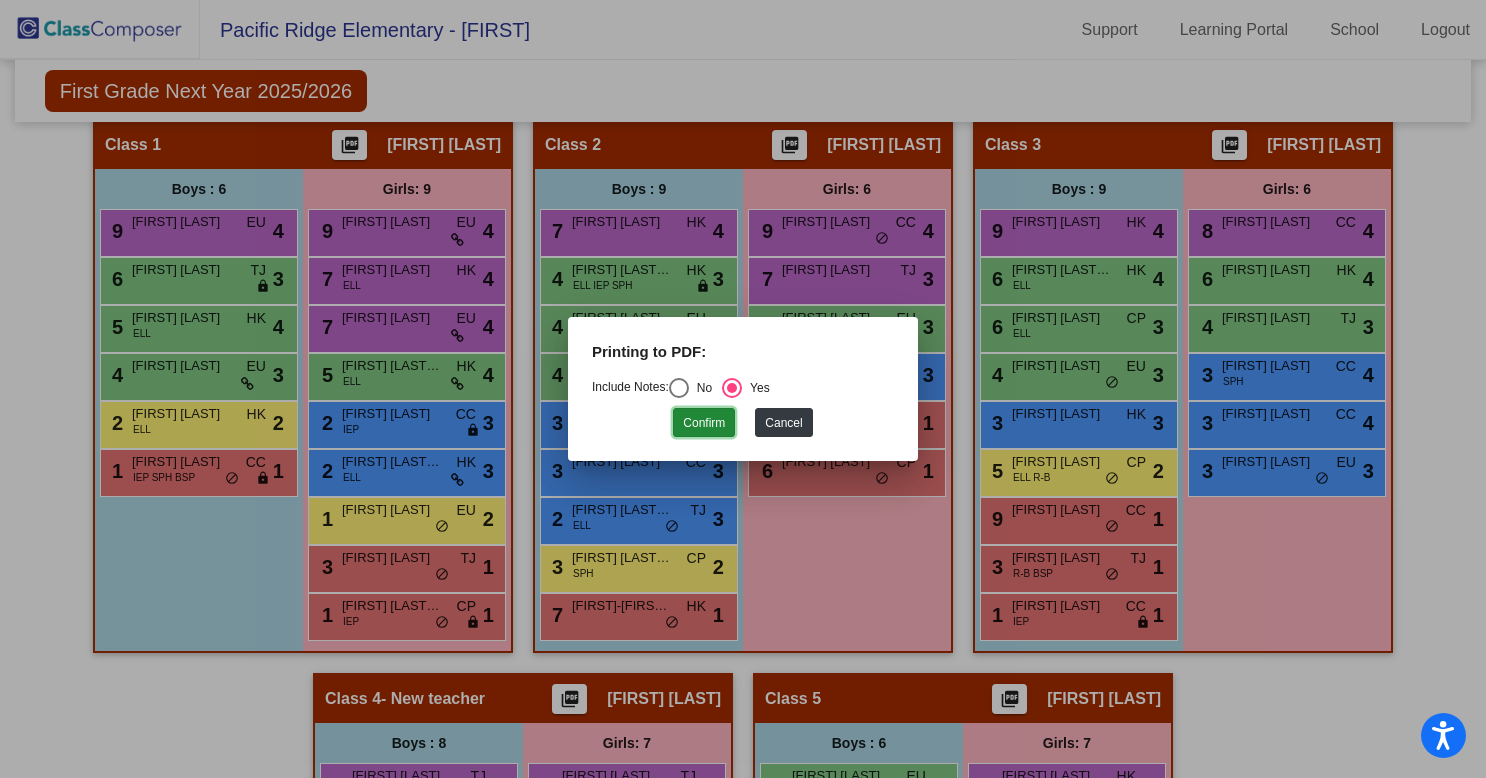 click on "Confirm" at bounding box center (704, 422) 